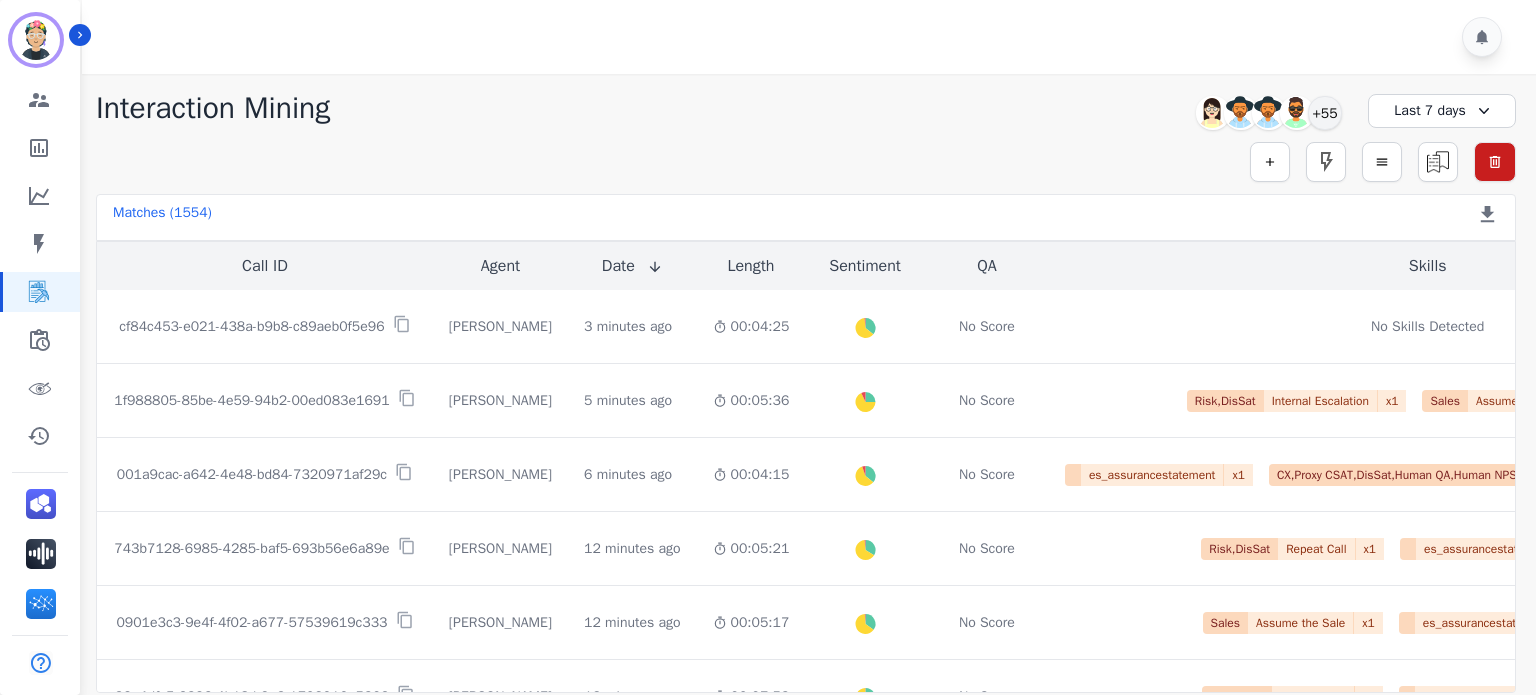 scroll, scrollTop: 0, scrollLeft: 0, axis: both 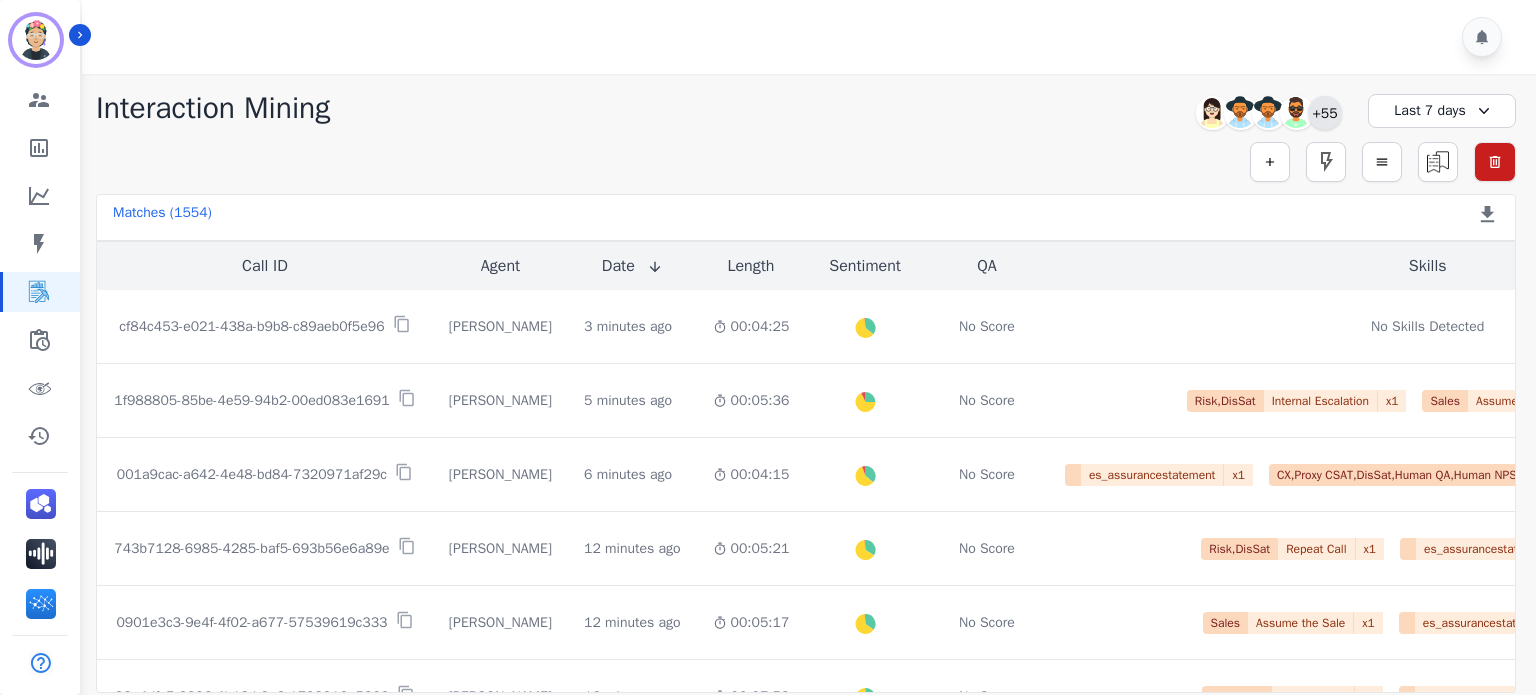 click on "+55" at bounding box center [1325, 113] 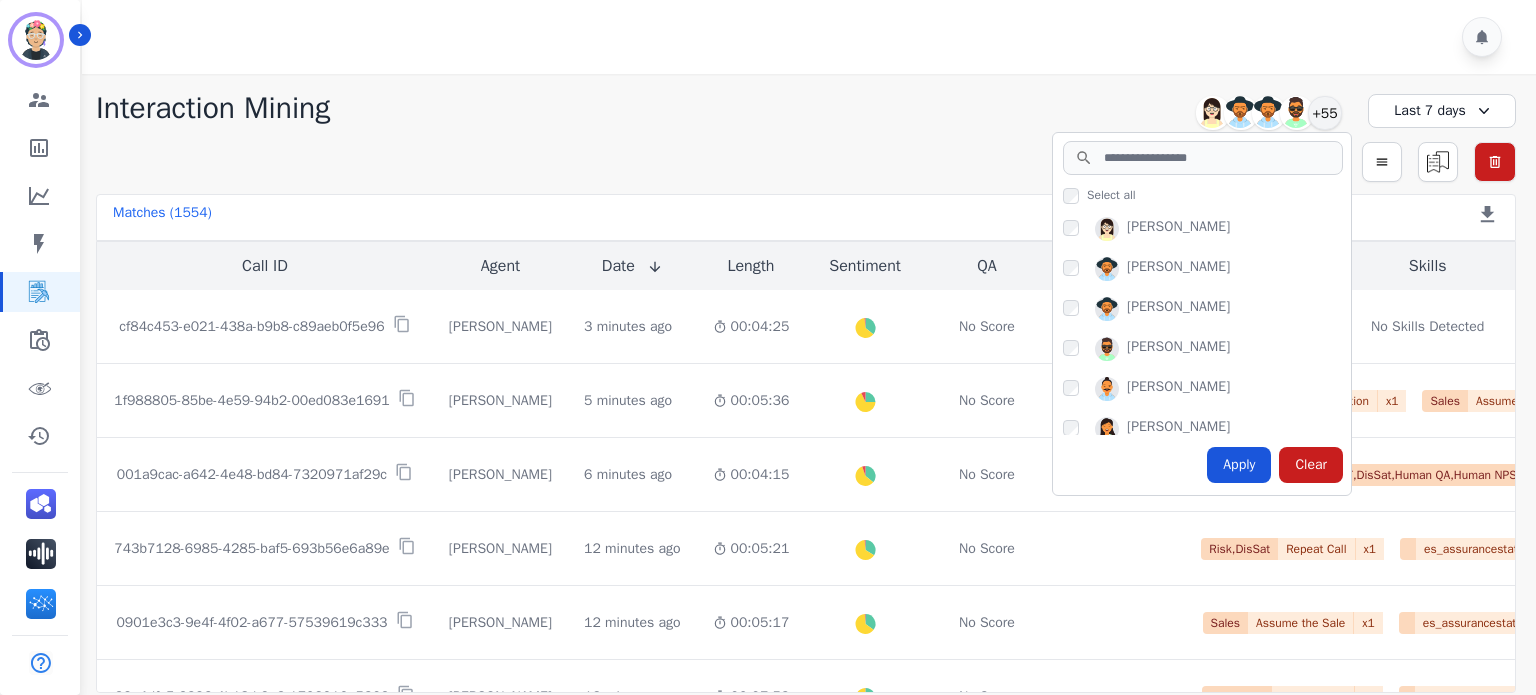 drag, startPoint x: 956, startPoint y: 130, endPoint x: 1200, endPoint y: 164, distance: 246.35747 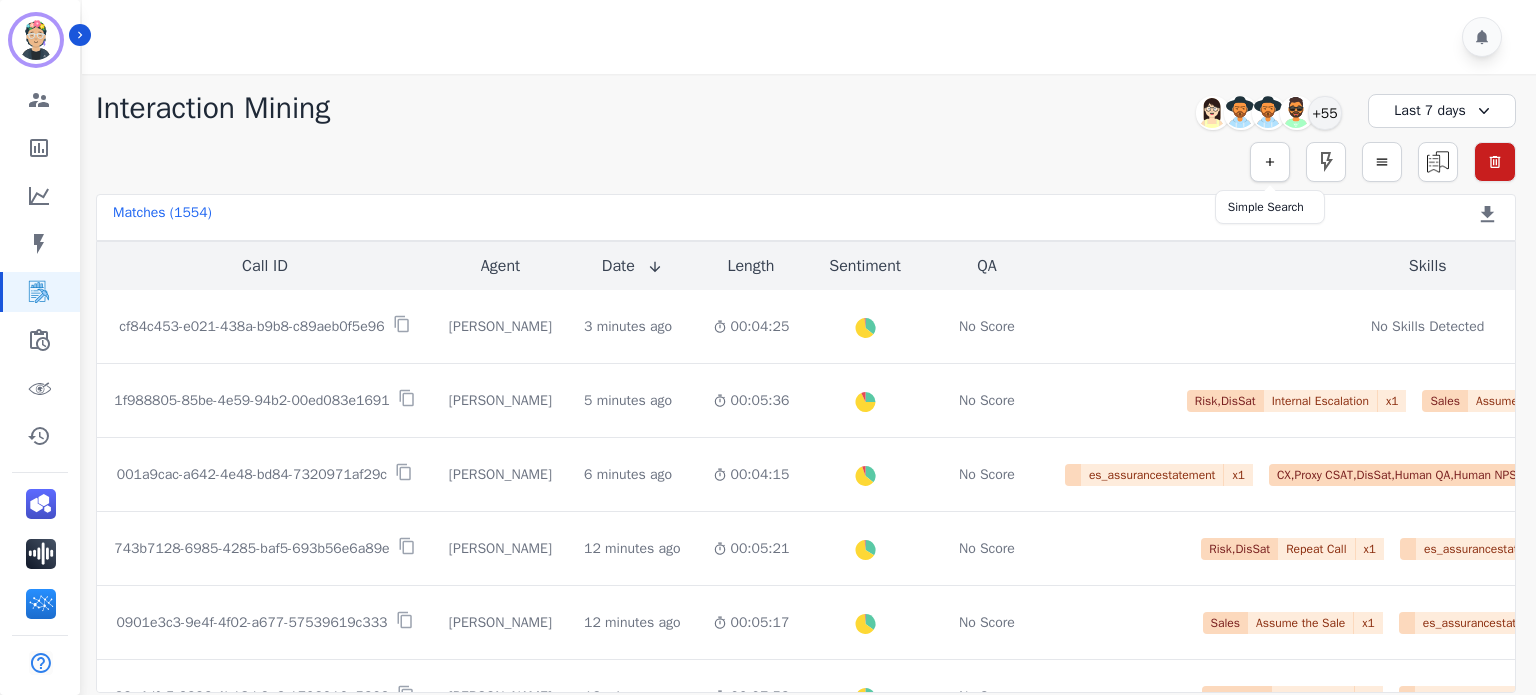 click 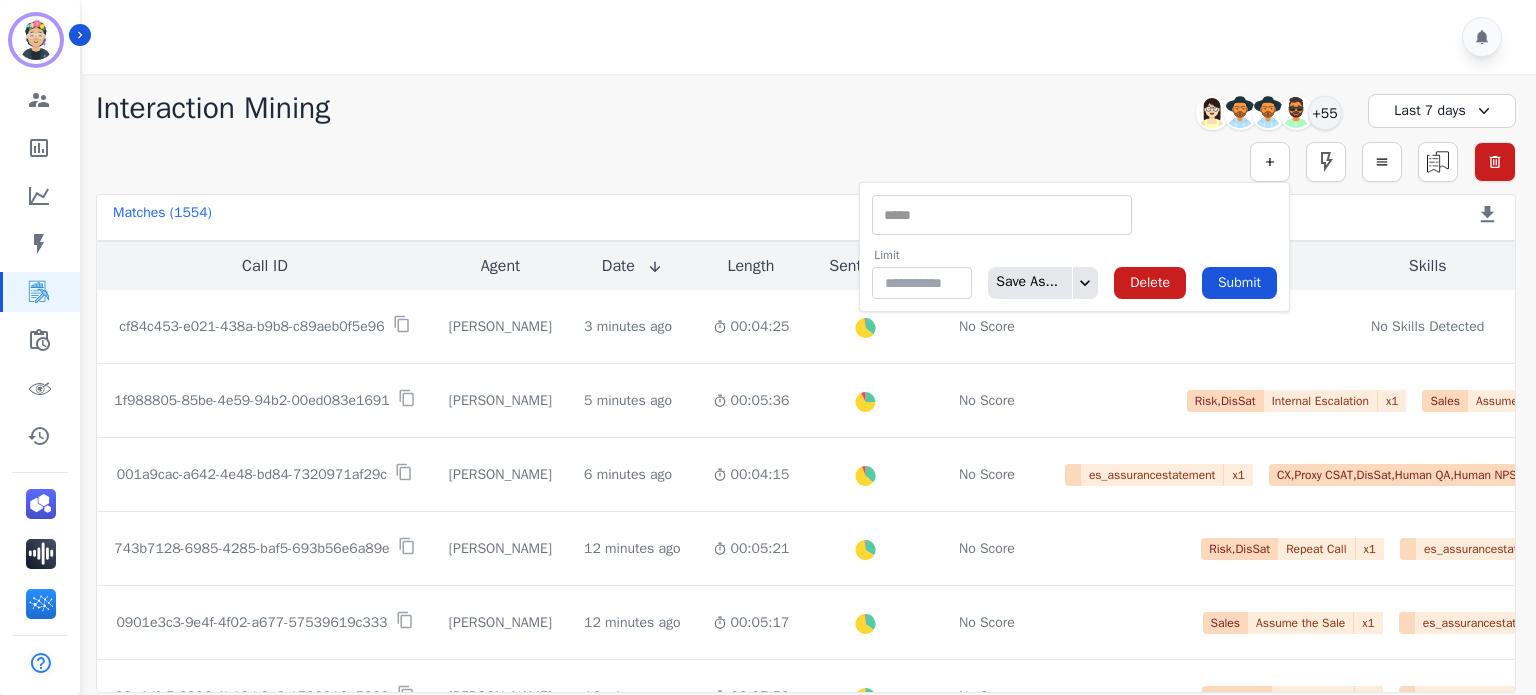 click on "**             ACW (Sec)   Account Number   Agent Interaction Duration   Emote: Apprehensive %   CSAT Q1   CSAT Q2   CSAT Q3   CSAT Q4   CSAT Q5   CSAT Rating   Silence Front (CX)   CX Phone (ANI)   Silence Rear (CX)   Channel   Conversation IQ   Cross talk %   Sentiment Overall (CX)   WPM (CX)   Direction   Disposition (ACD)         Limit   **   Save As...       Delete   Submit" at bounding box center [1074, 247] 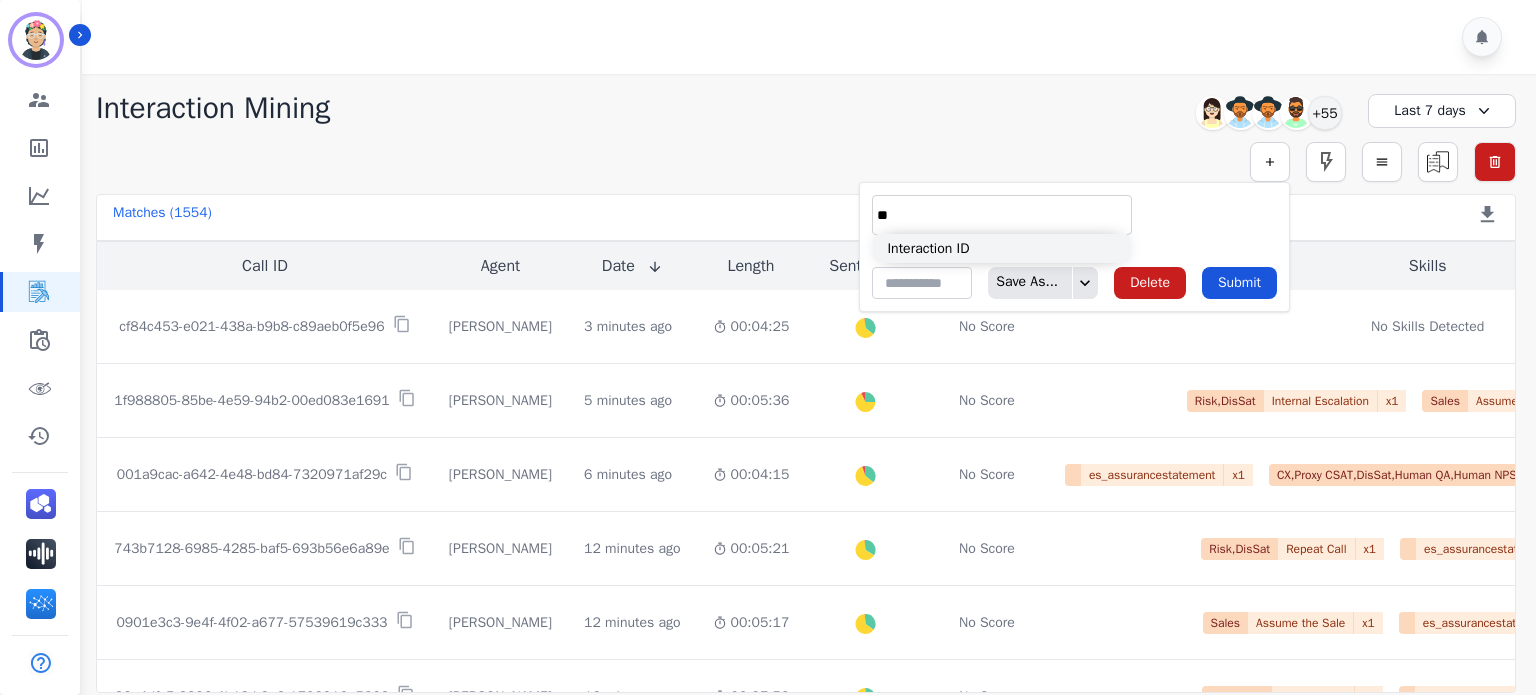 type on "**" 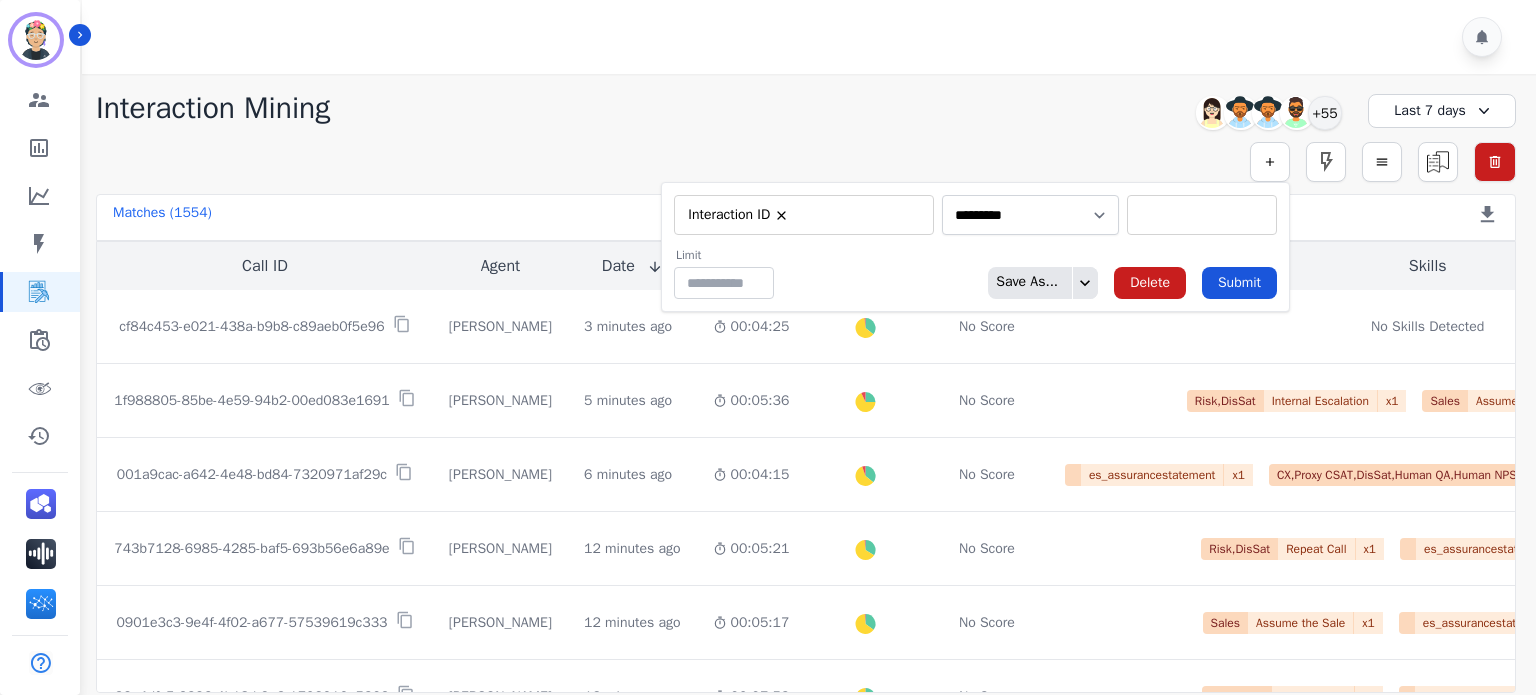 click at bounding box center [1202, 215] 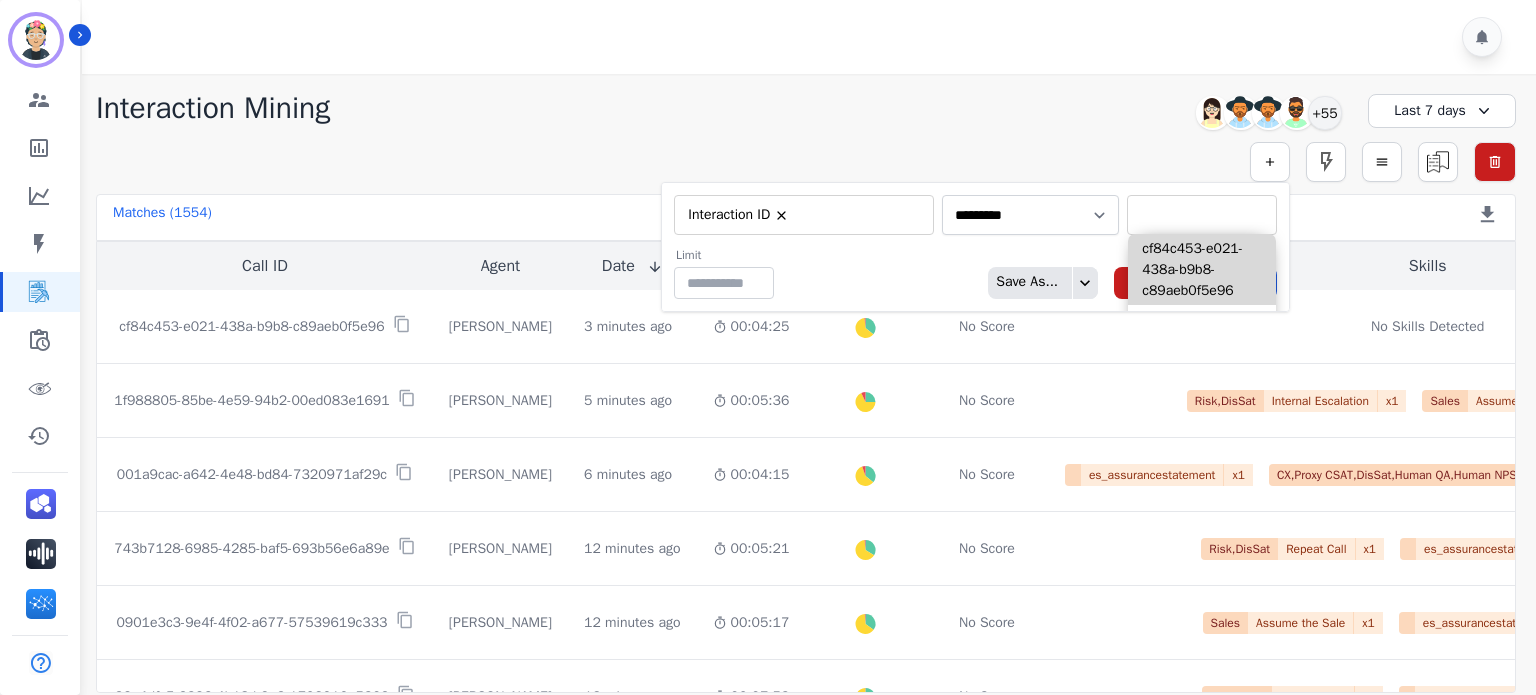 paste on "**********" 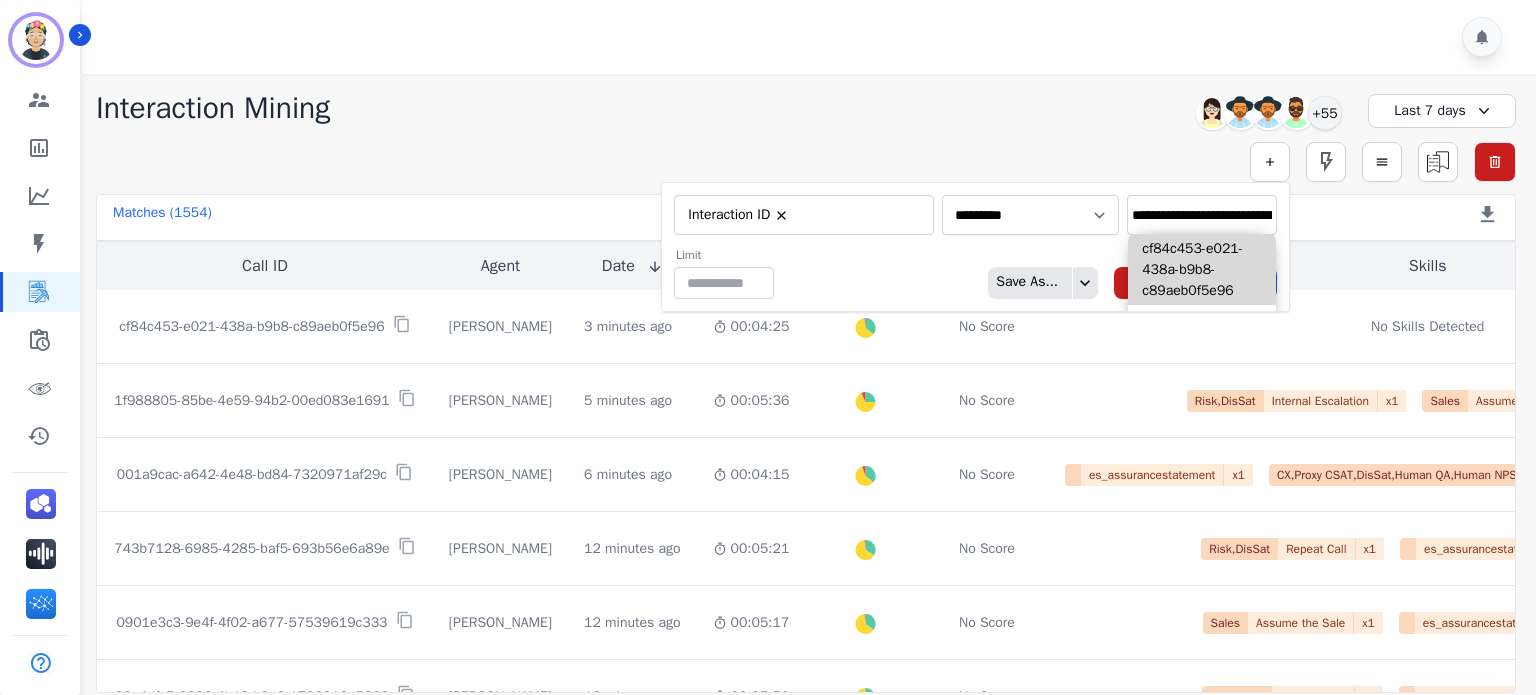 scroll, scrollTop: 0, scrollLeft: 96, axis: horizontal 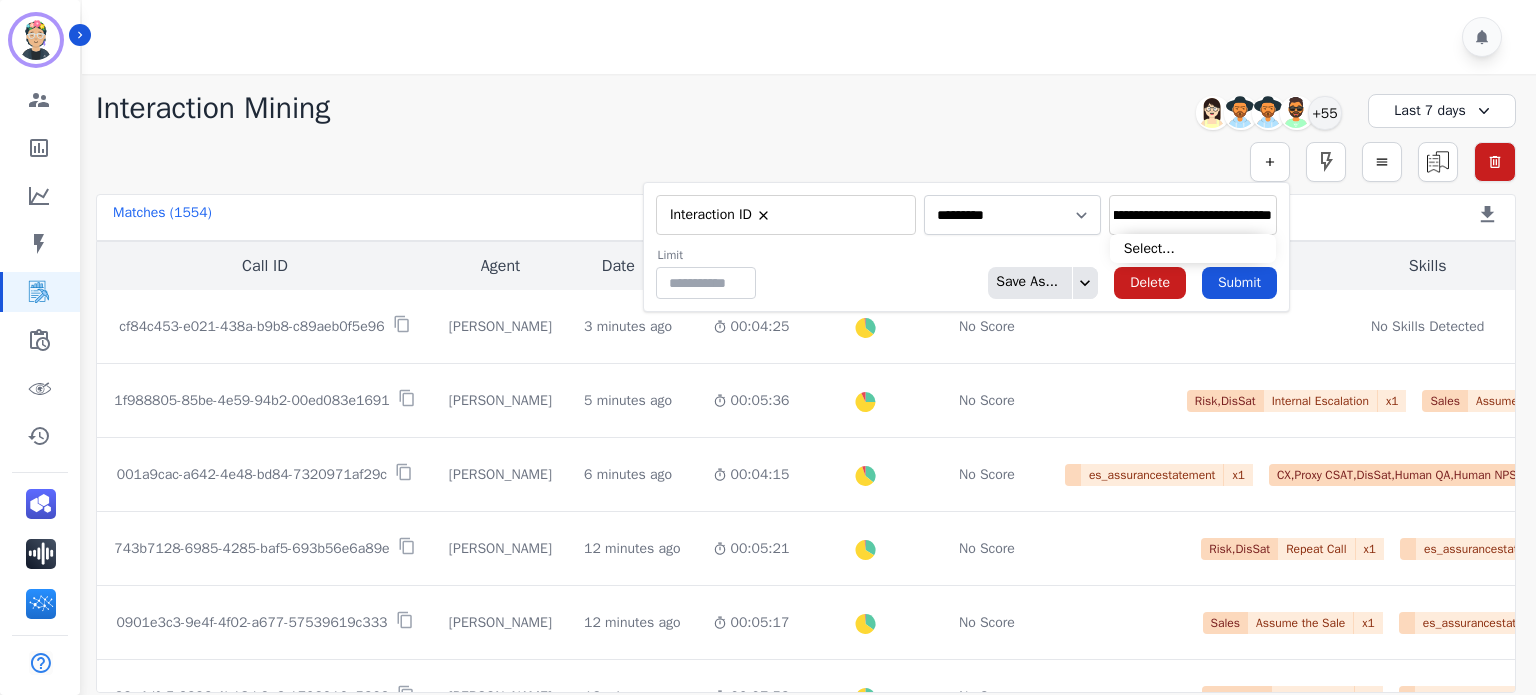 type on "**********" 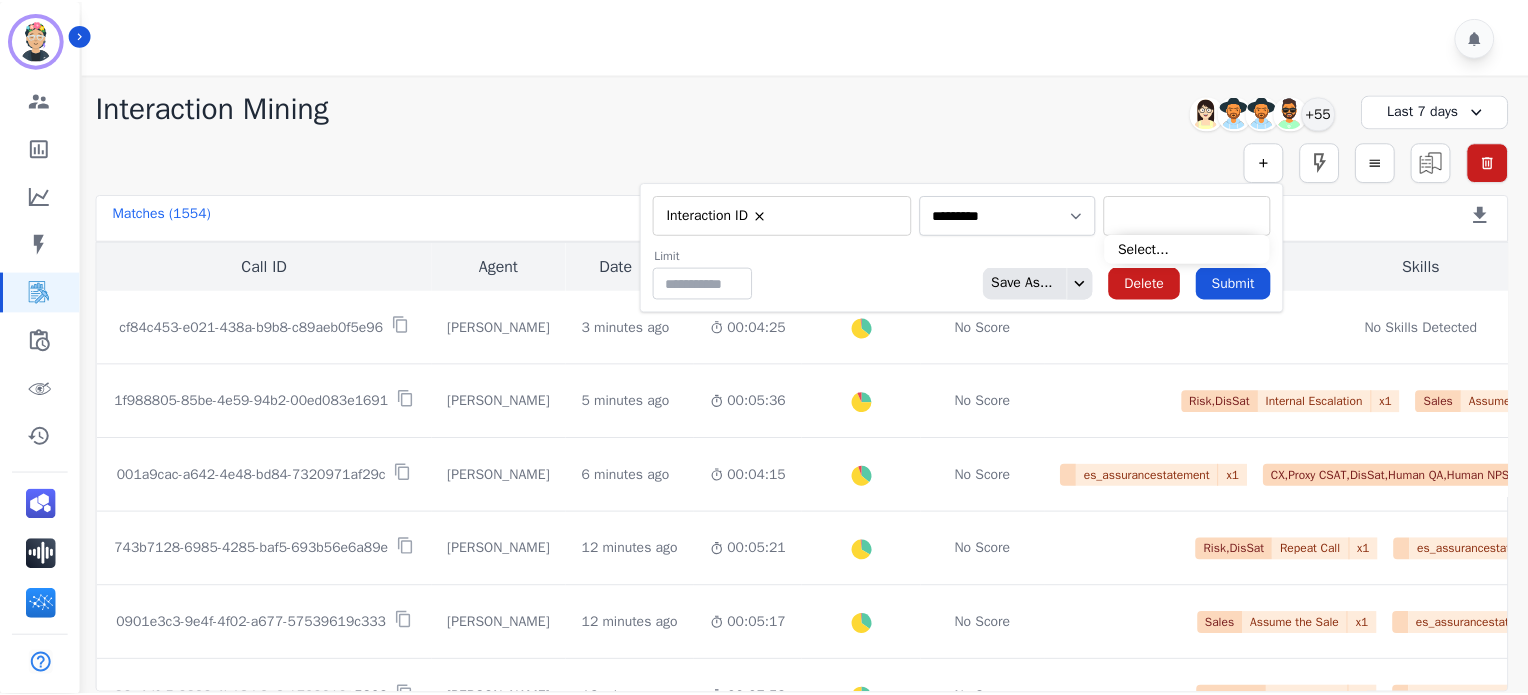 scroll, scrollTop: 0, scrollLeft: 0, axis: both 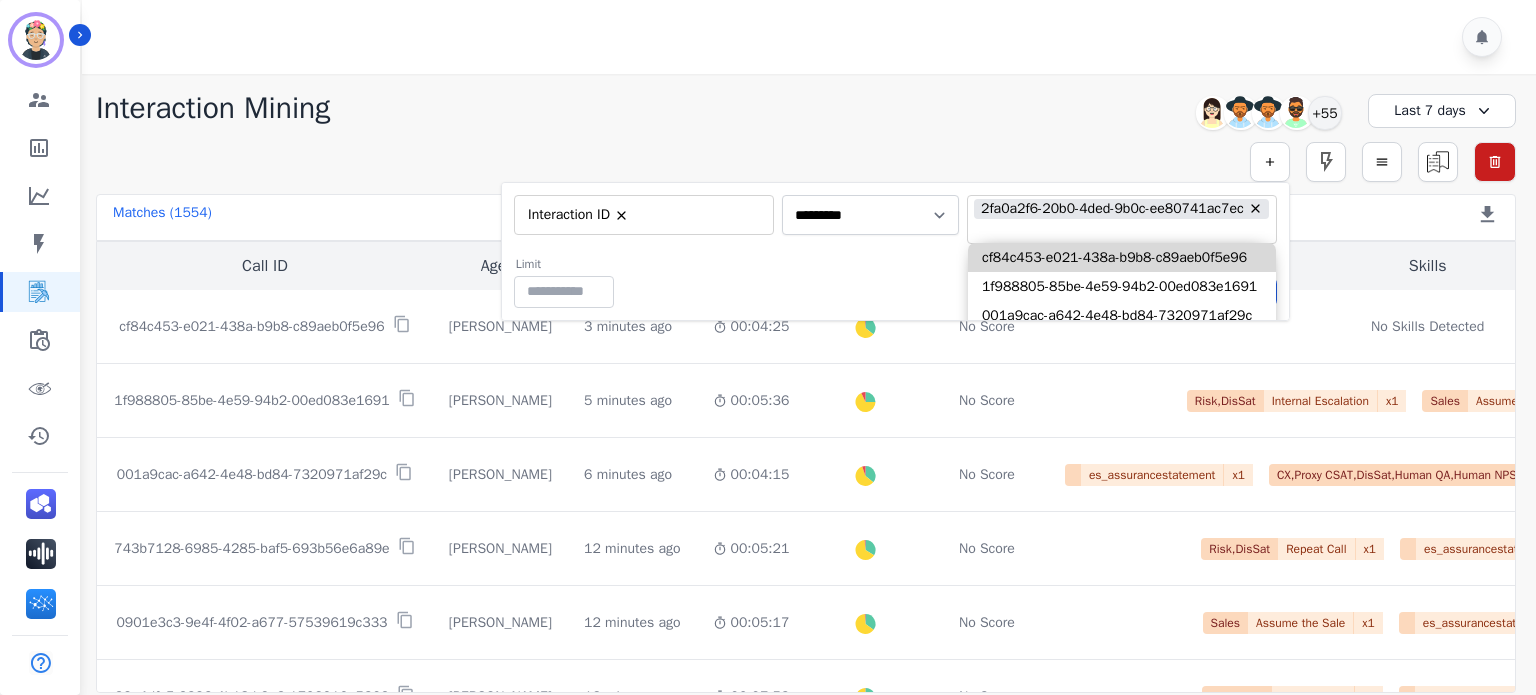 click on "Limit   **   Save As...       Delete   Submit" at bounding box center (895, 282) 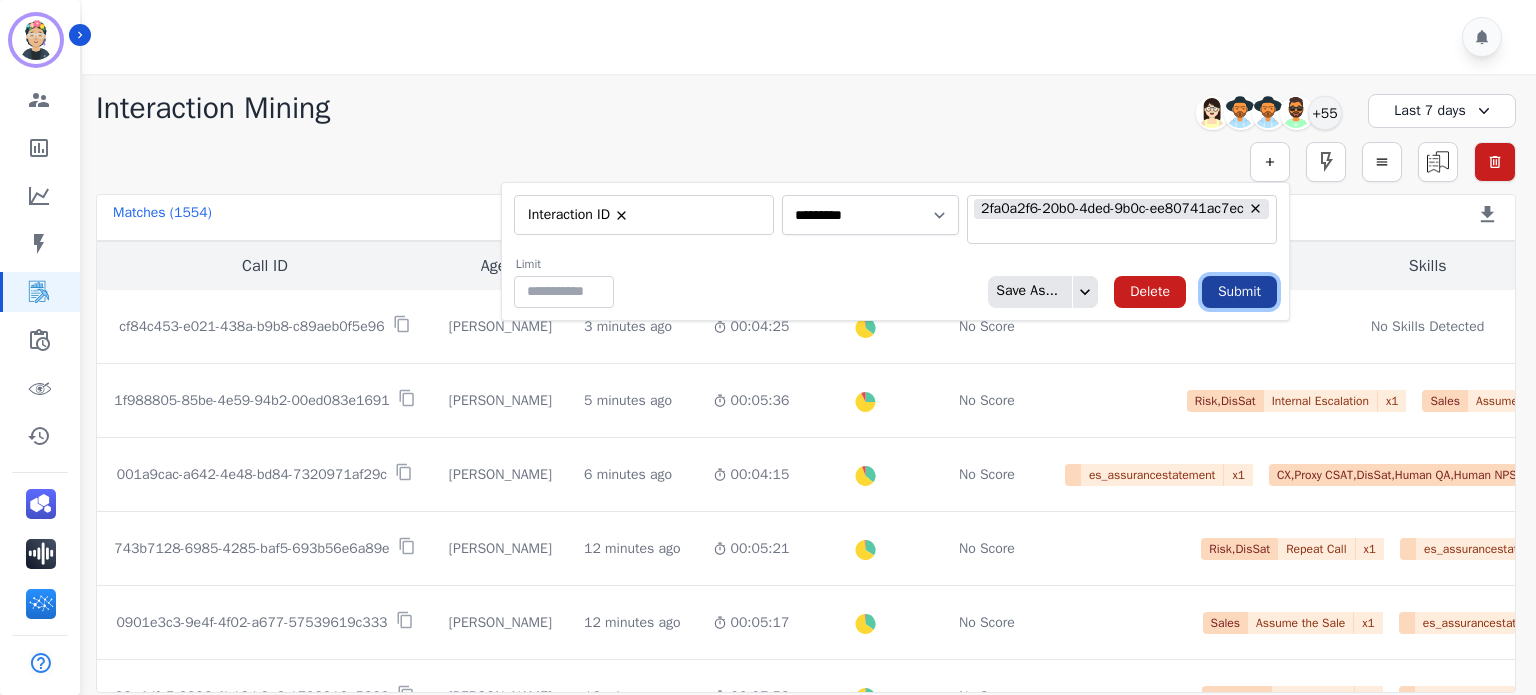 click on "Submit" at bounding box center (1239, 292) 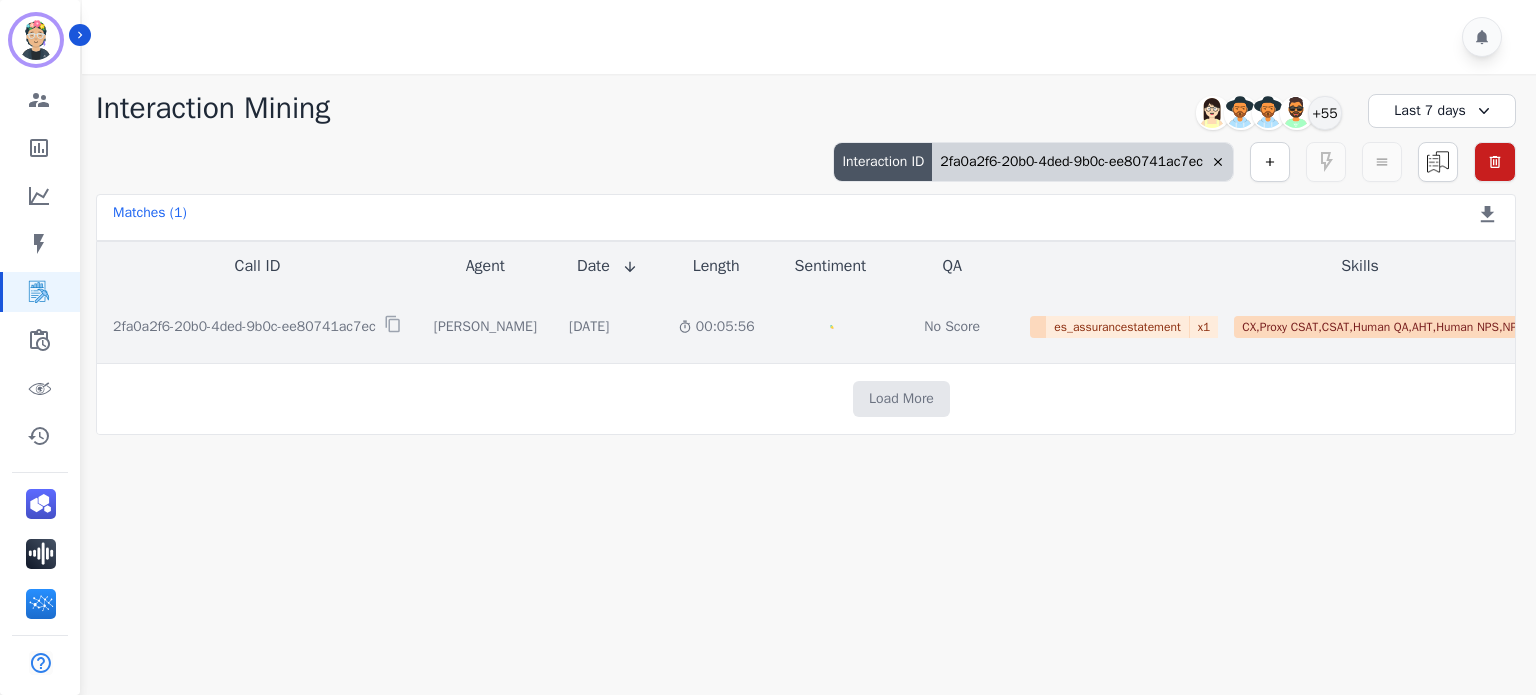 click on "2fa0a2f6-20b0-4ded-9b0c-ee80741ac7ec" at bounding box center (244, 327) 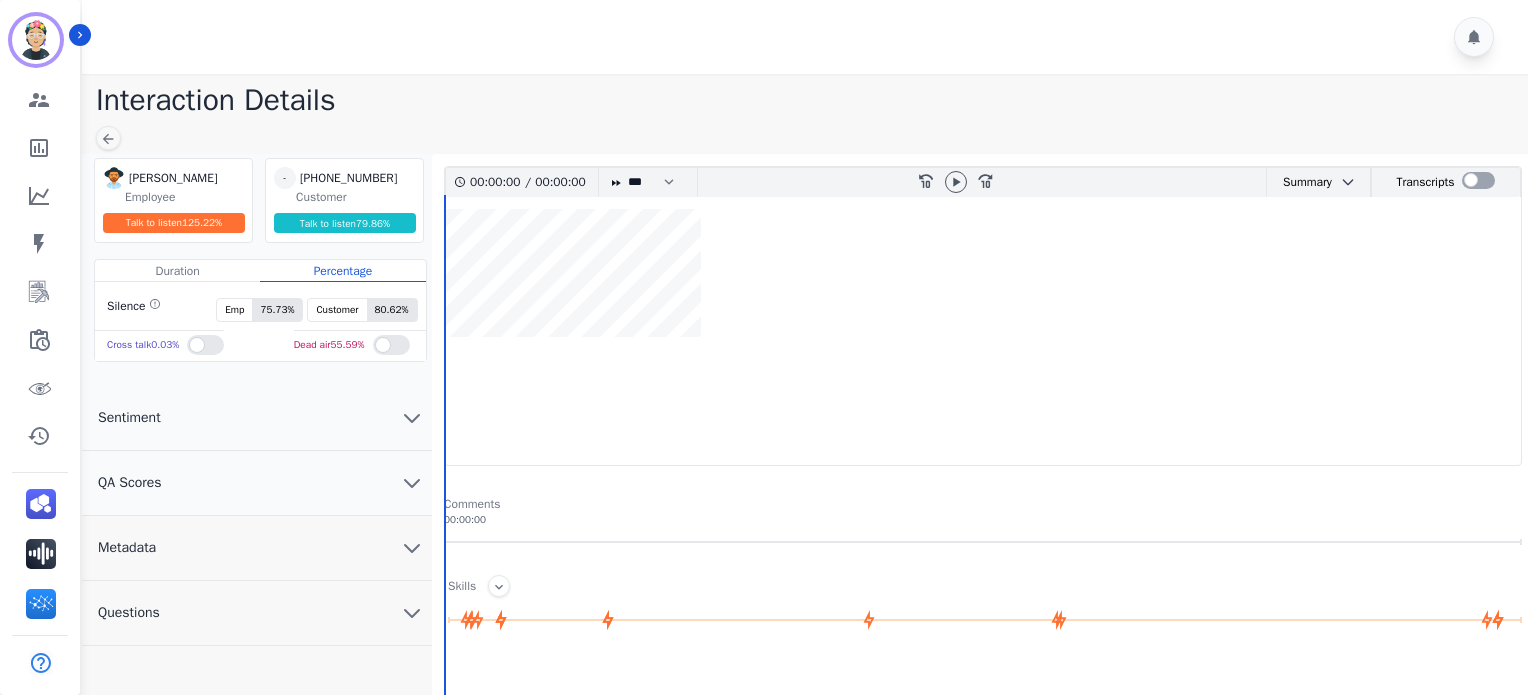 click at bounding box center [956, 182] 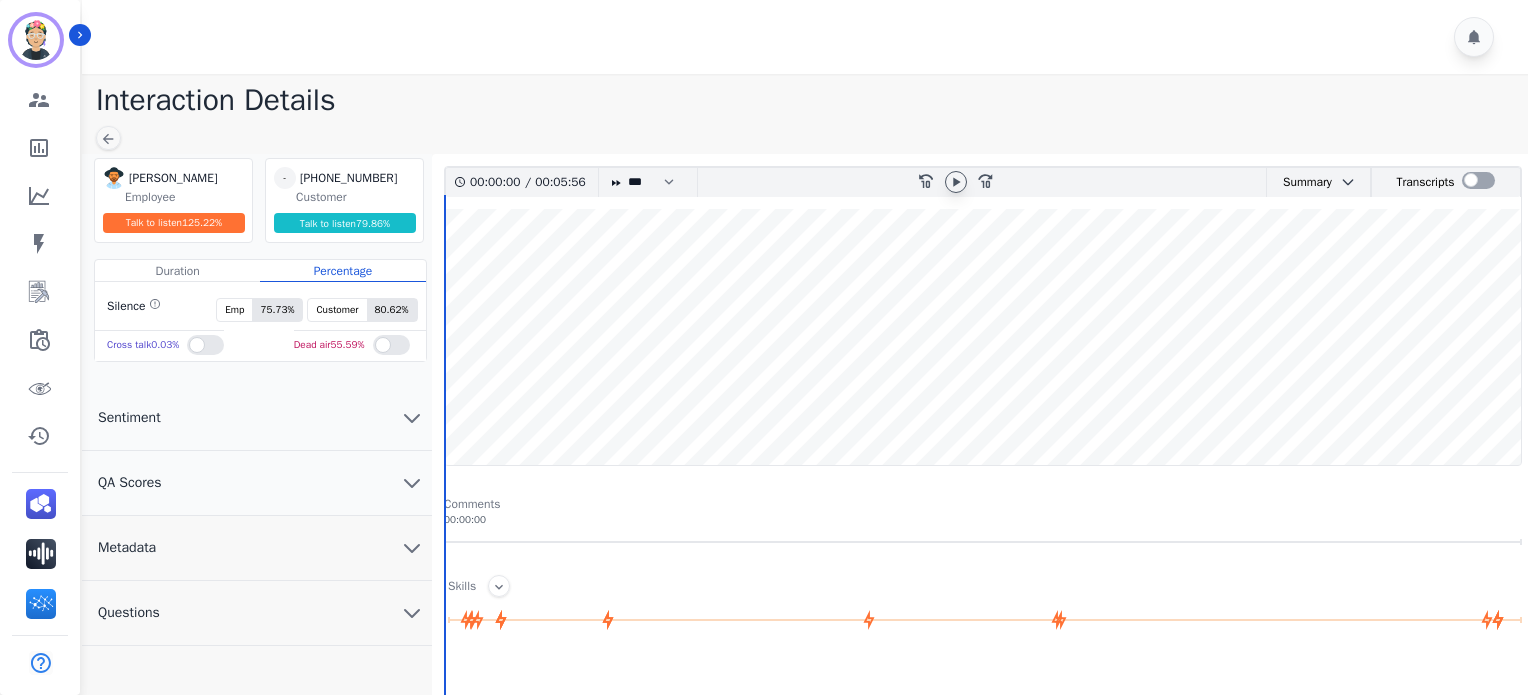 click at bounding box center (956, 182) 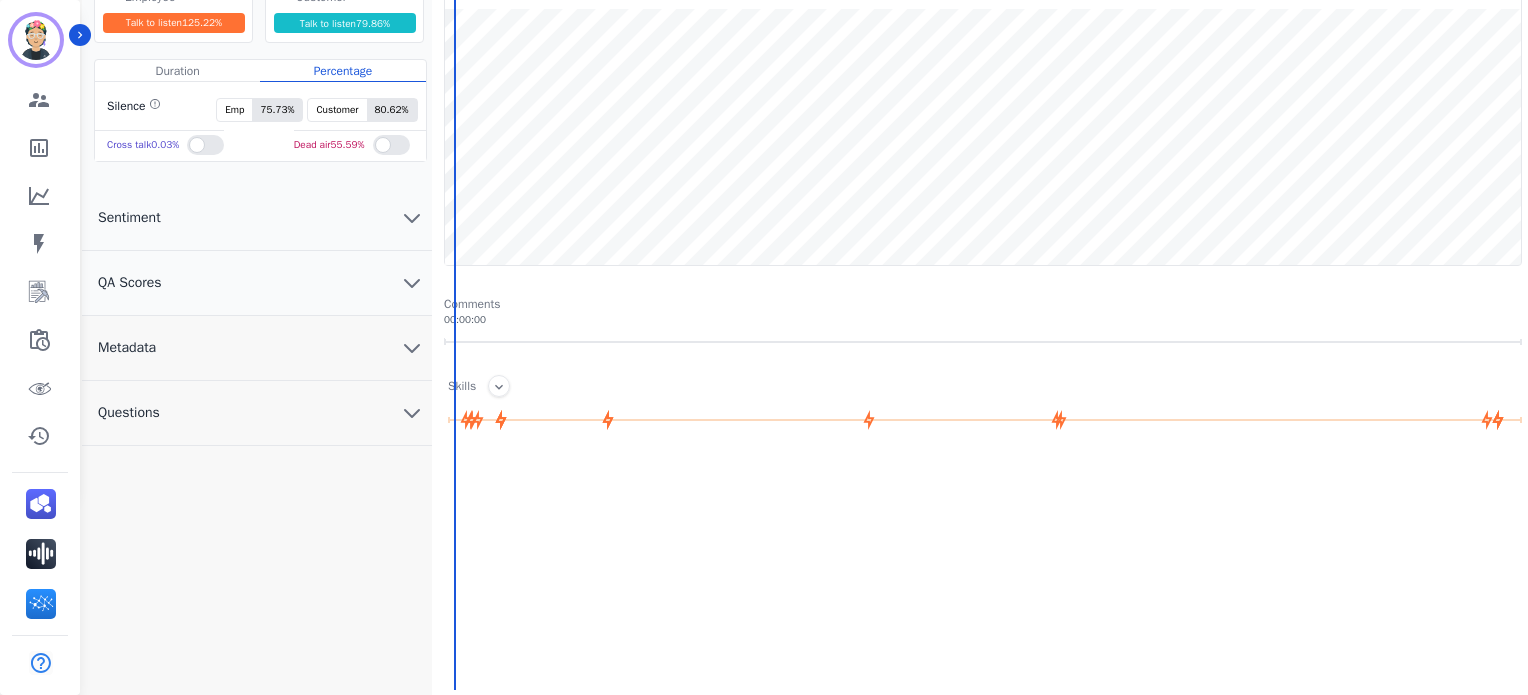 scroll, scrollTop: 0, scrollLeft: 0, axis: both 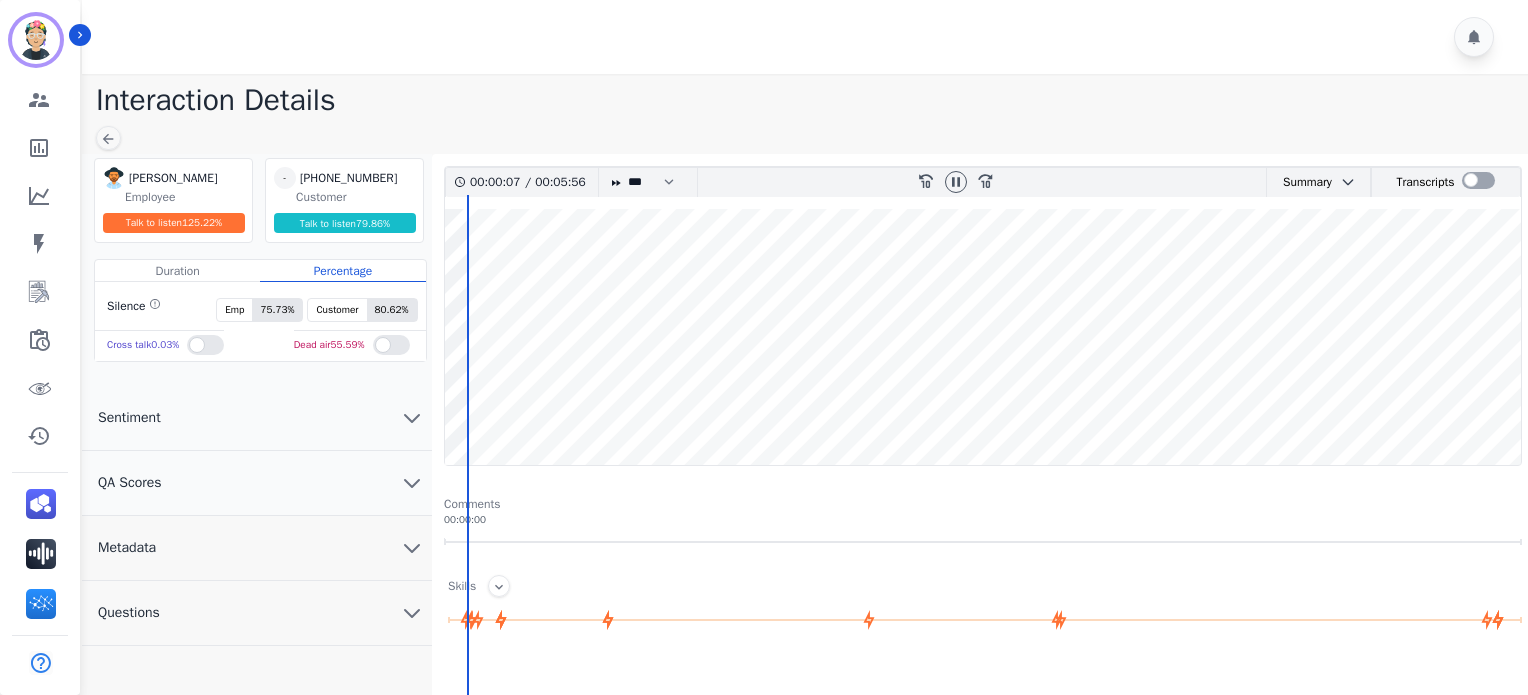 click on "QA Scores" at bounding box center [257, 483] 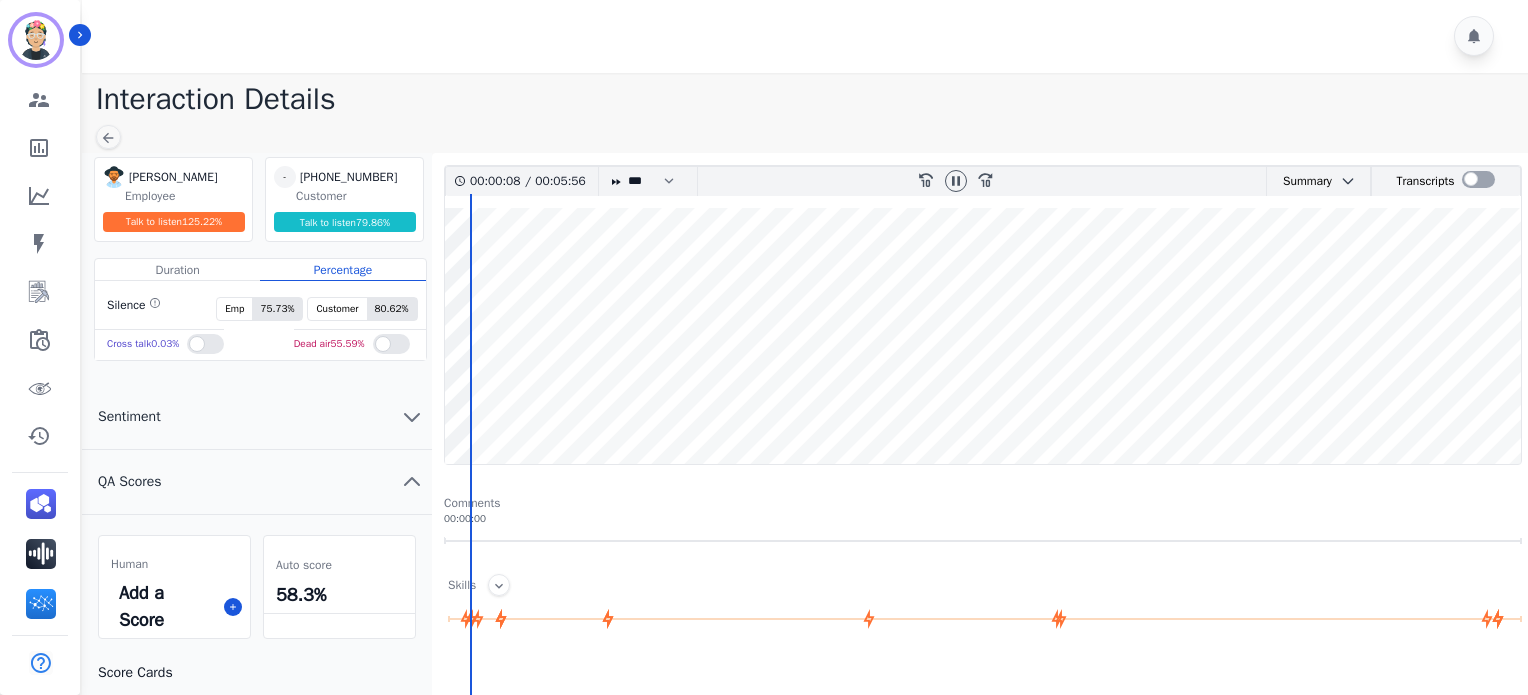 scroll, scrollTop: 0, scrollLeft: 0, axis: both 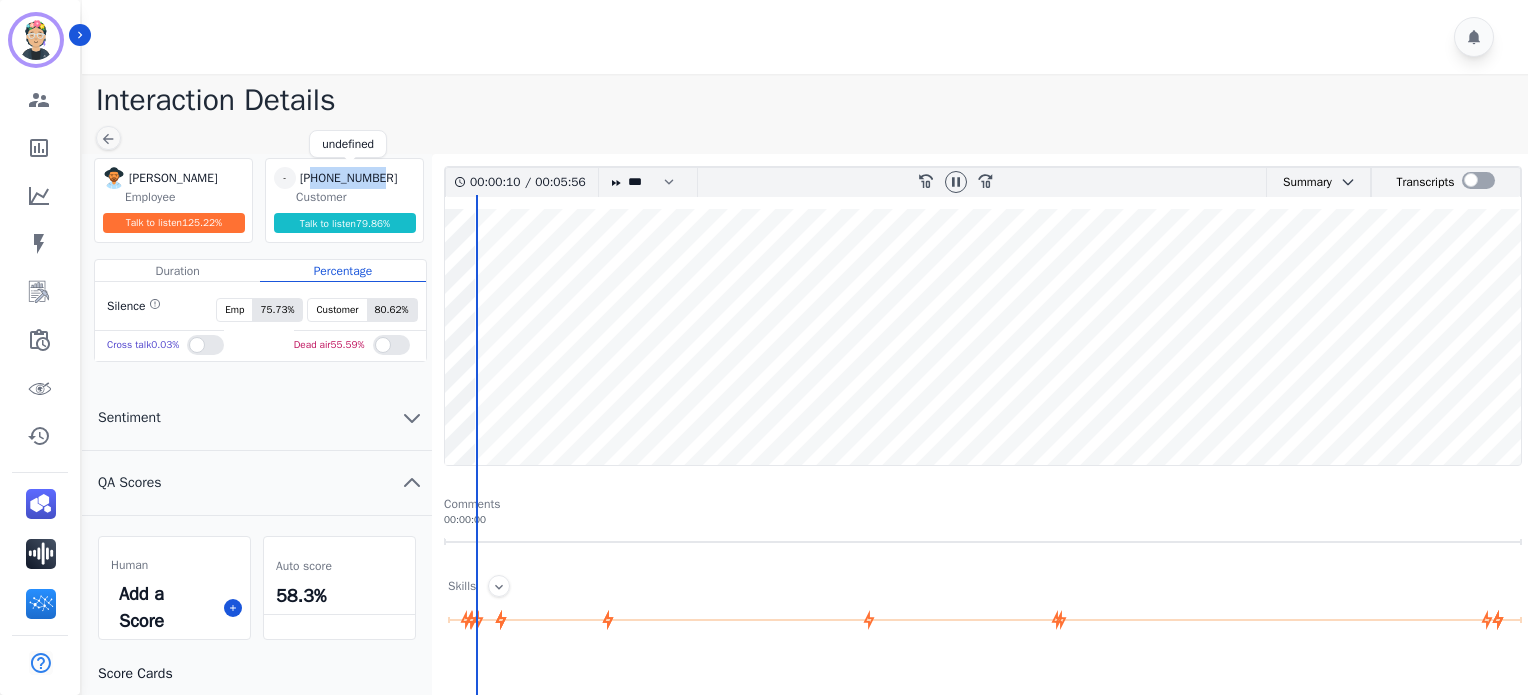 drag, startPoint x: 312, startPoint y: 177, endPoint x: 394, endPoint y: 173, distance: 82.0975 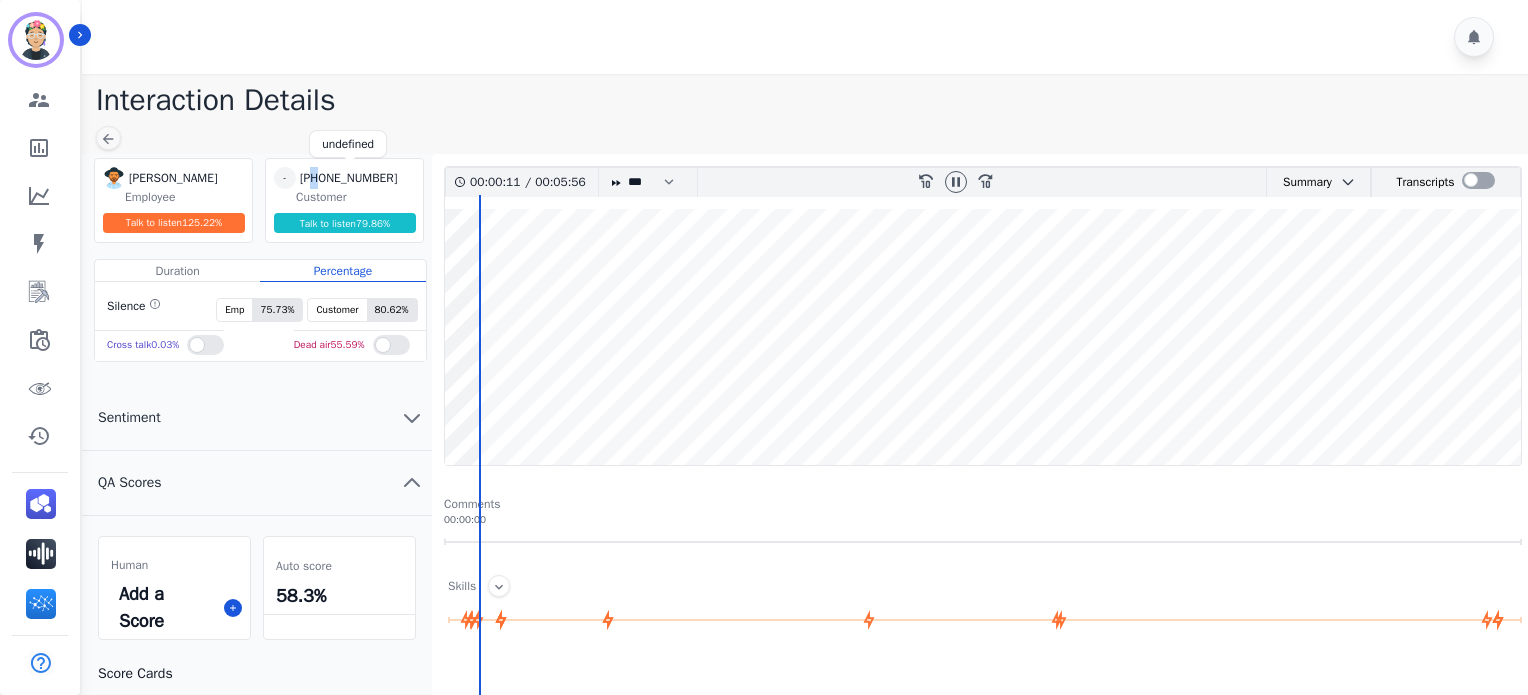 drag, startPoint x: 358, startPoint y: 191, endPoint x: 319, endPoint y: 174, distance: 42.544094 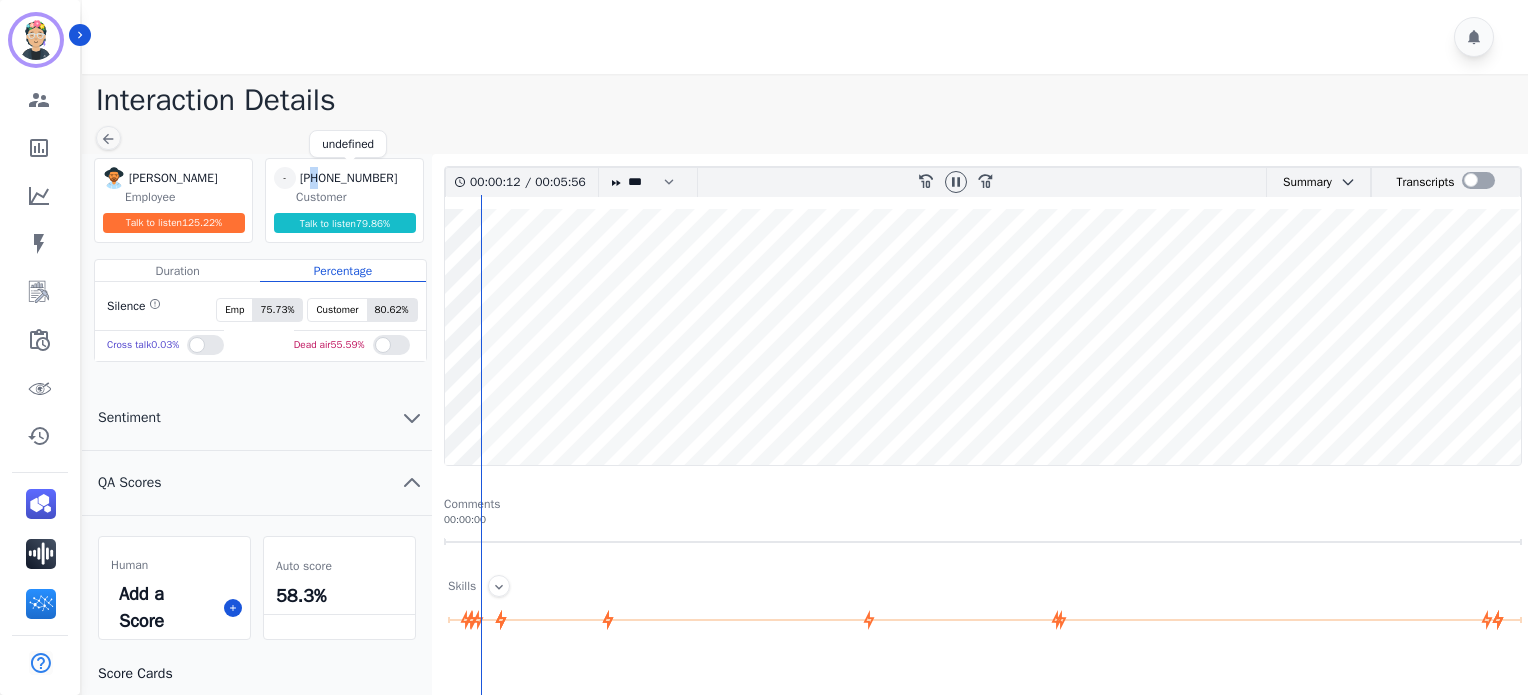click on "[PHONE_NUMBER]" at bounding box center (350, 178) 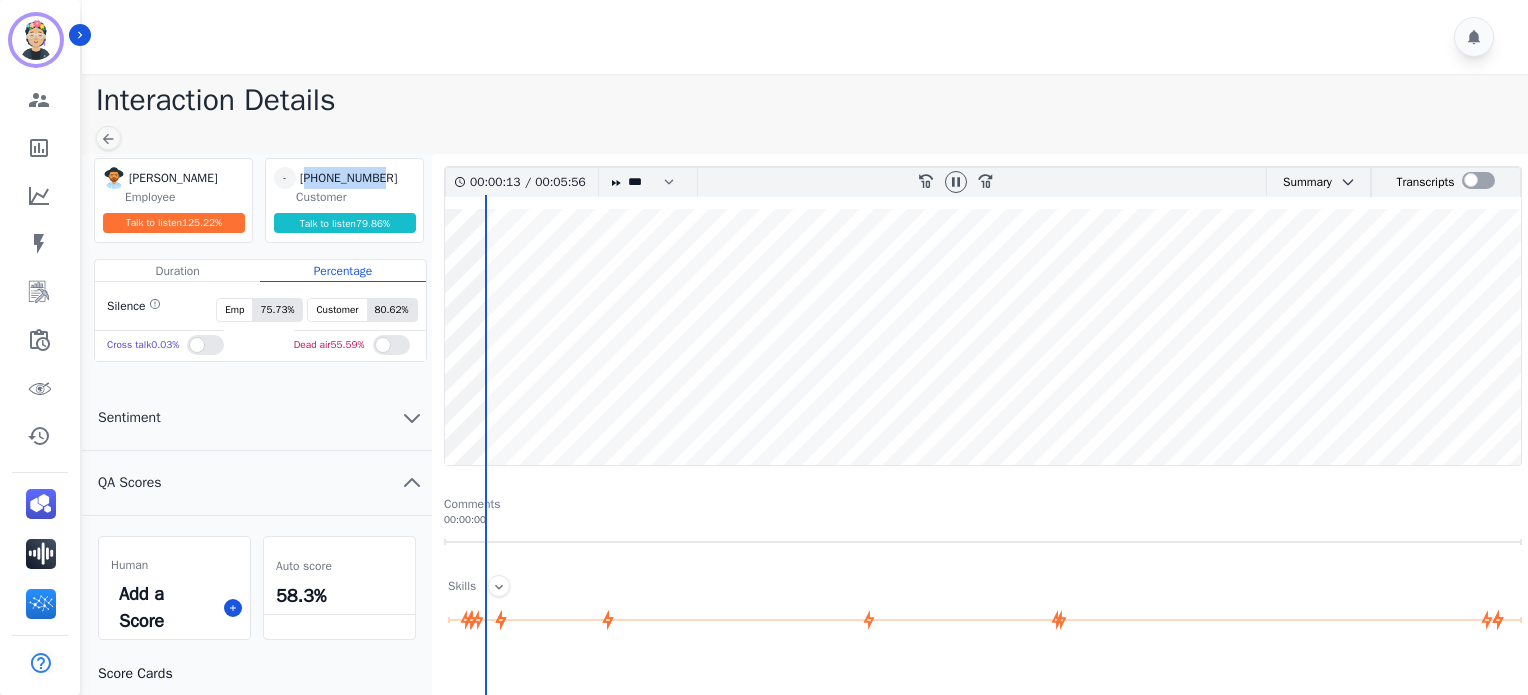 drag, startPoint x: 311, startPoint y: 180, endPoint x: 404, endPoint y: 182, distance: 93.0215 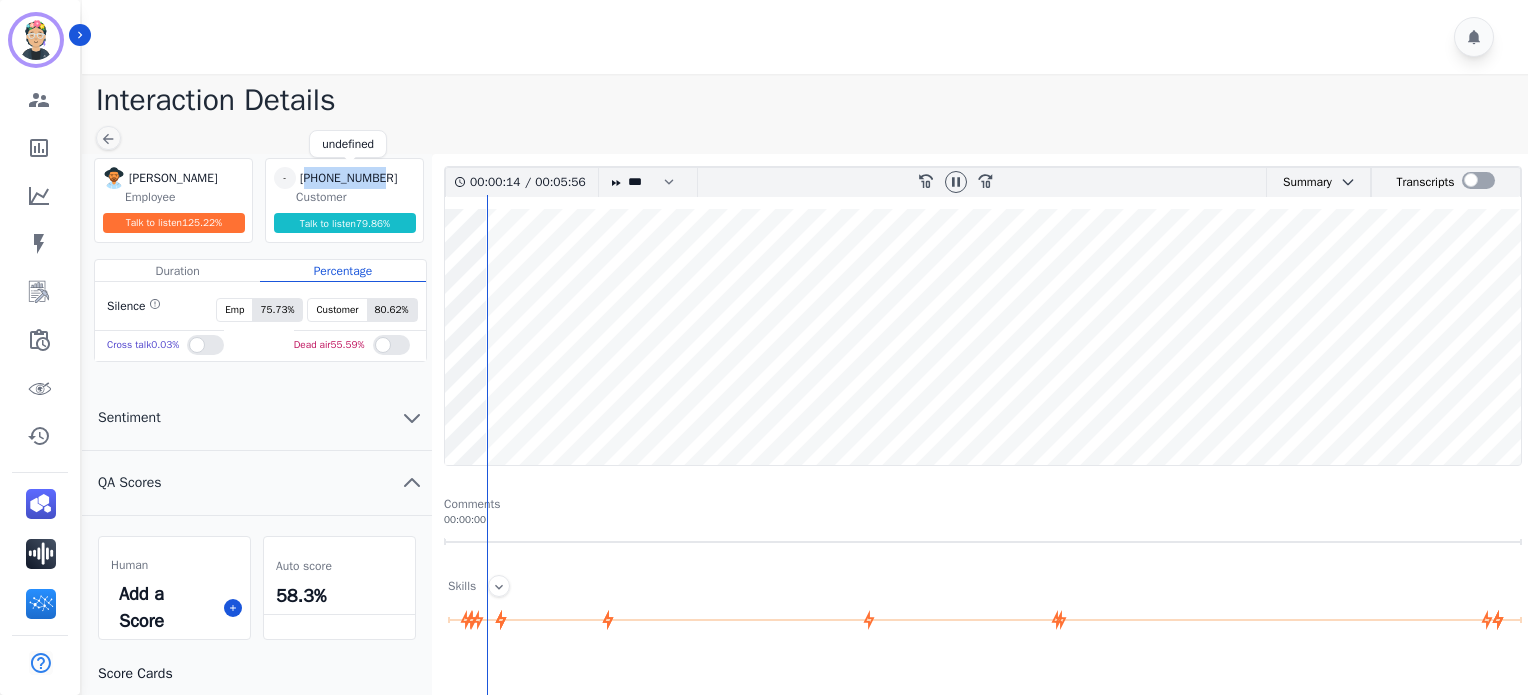 click on "[PHONE_NUMBER]" at bounding box center (350, 178) 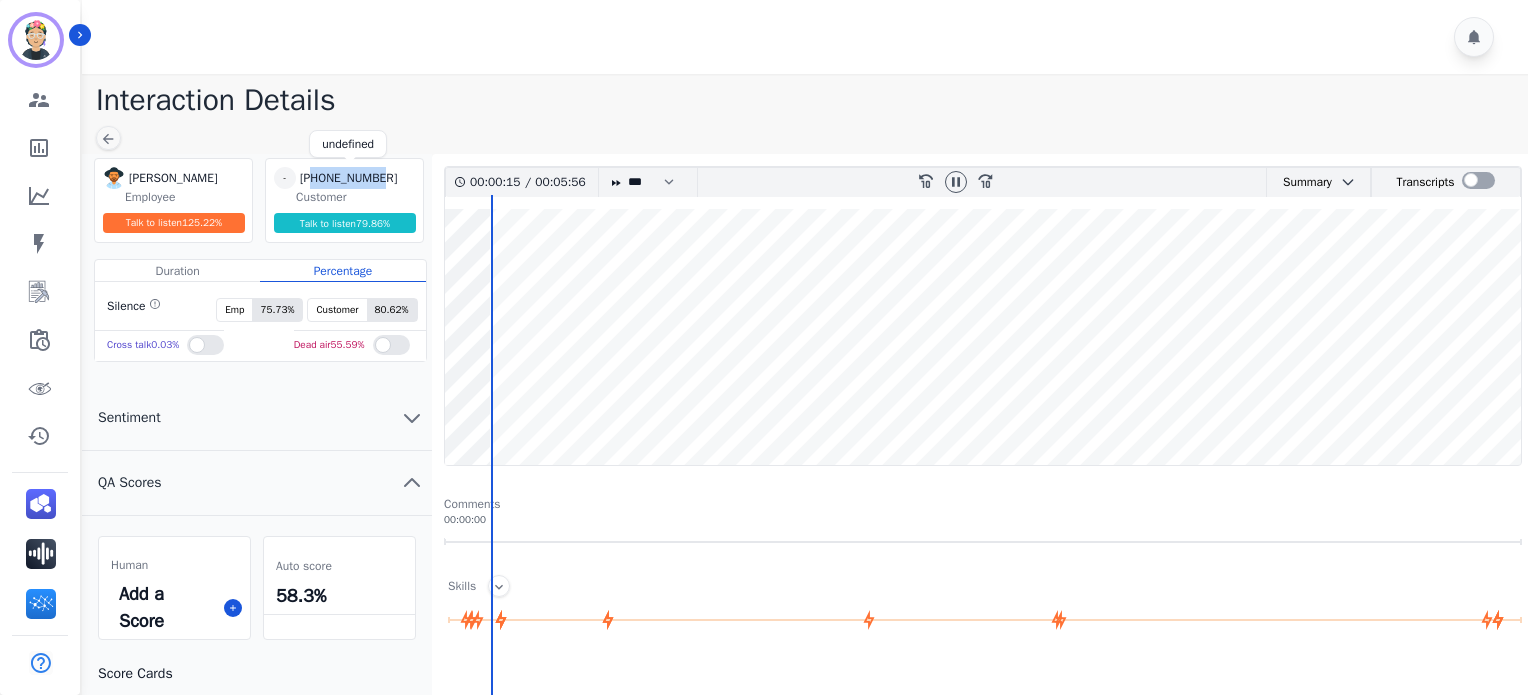 drag, startPoint x: 316, startPoint y: 176, endPoint x: 392, endPoint y: 179, distance: 76.05919 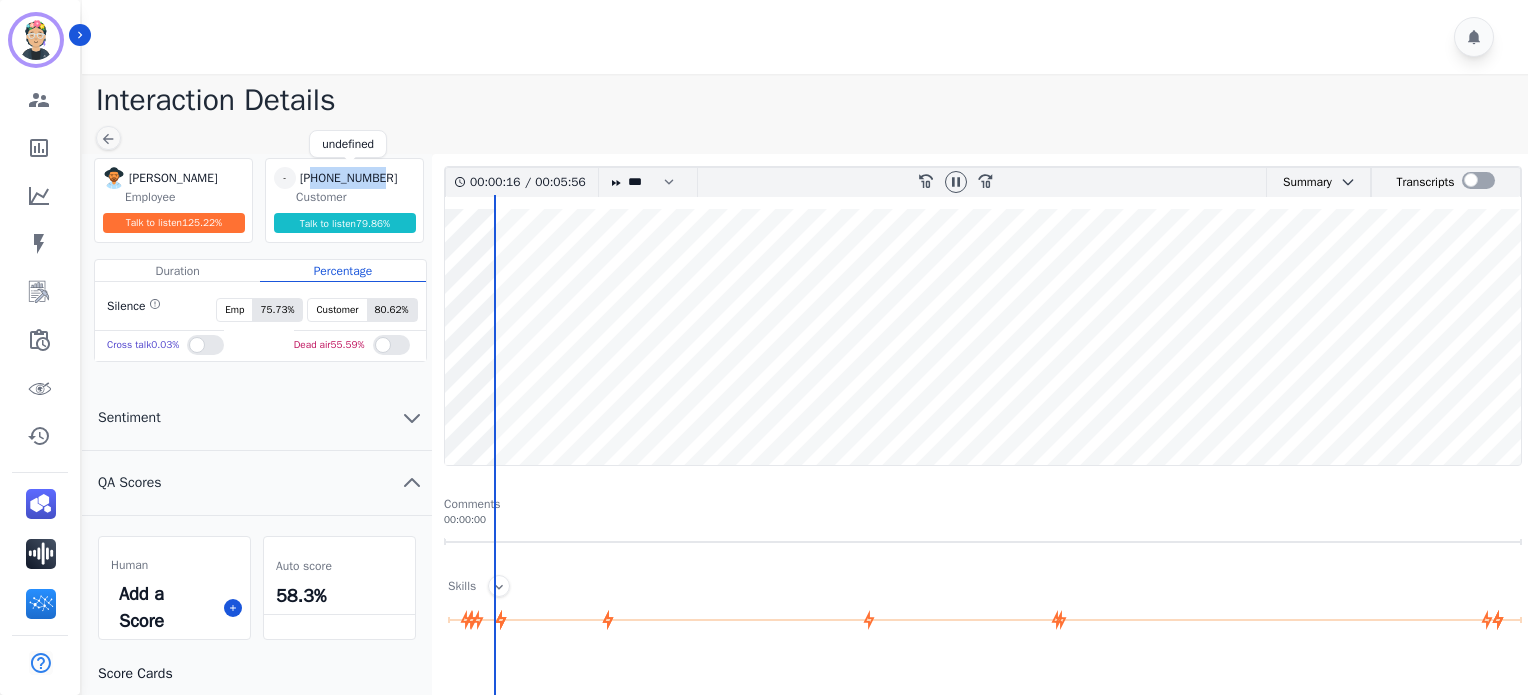 copy on "8326093964" 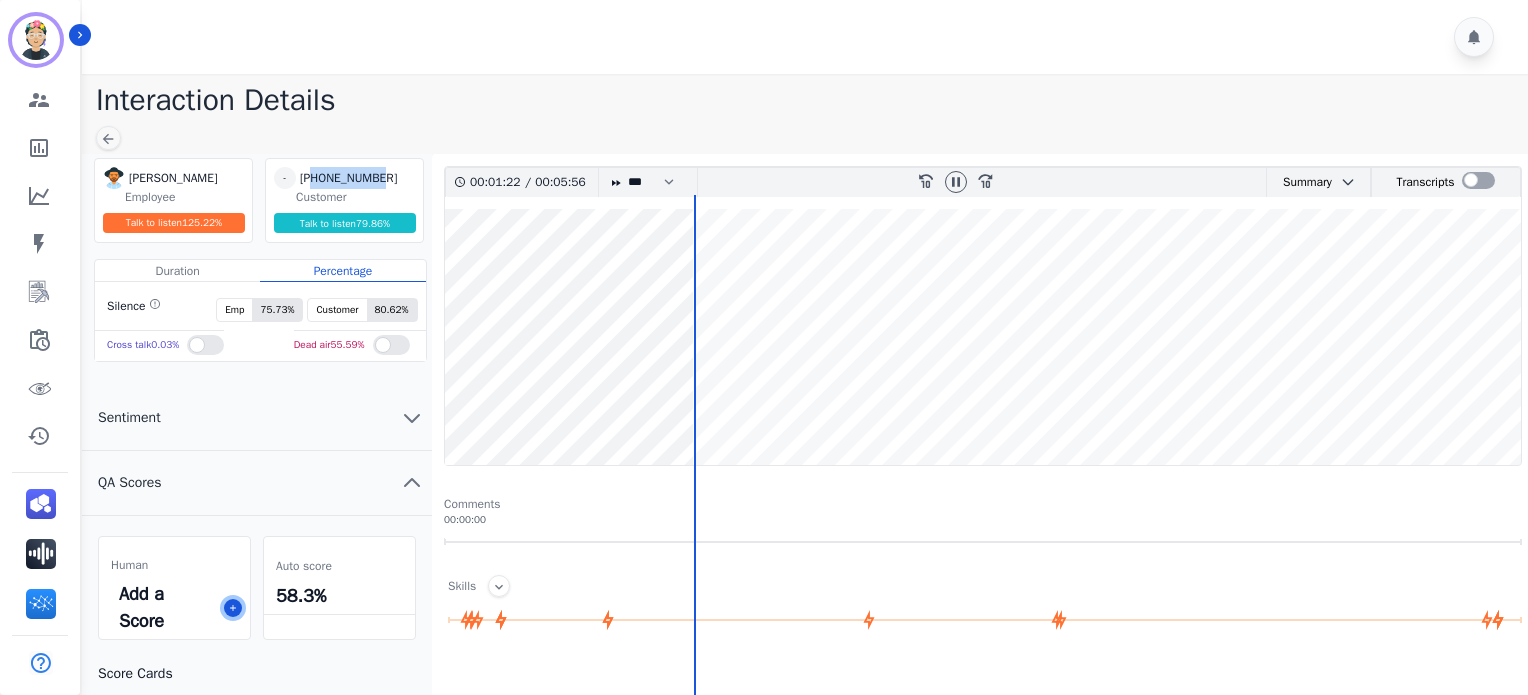 click on "Add a Score" at bounding box center [174, 608] 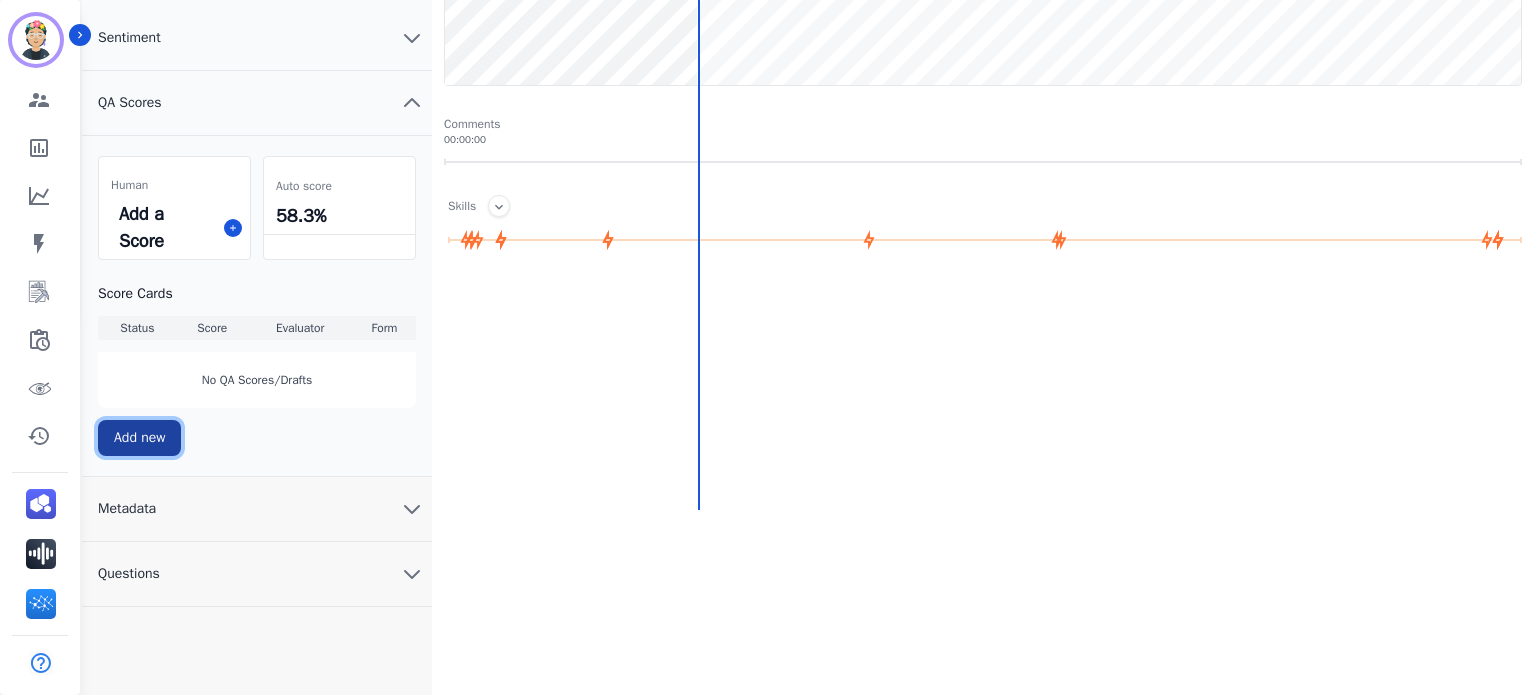 click on "Add new" at bounding box center [139, 438] 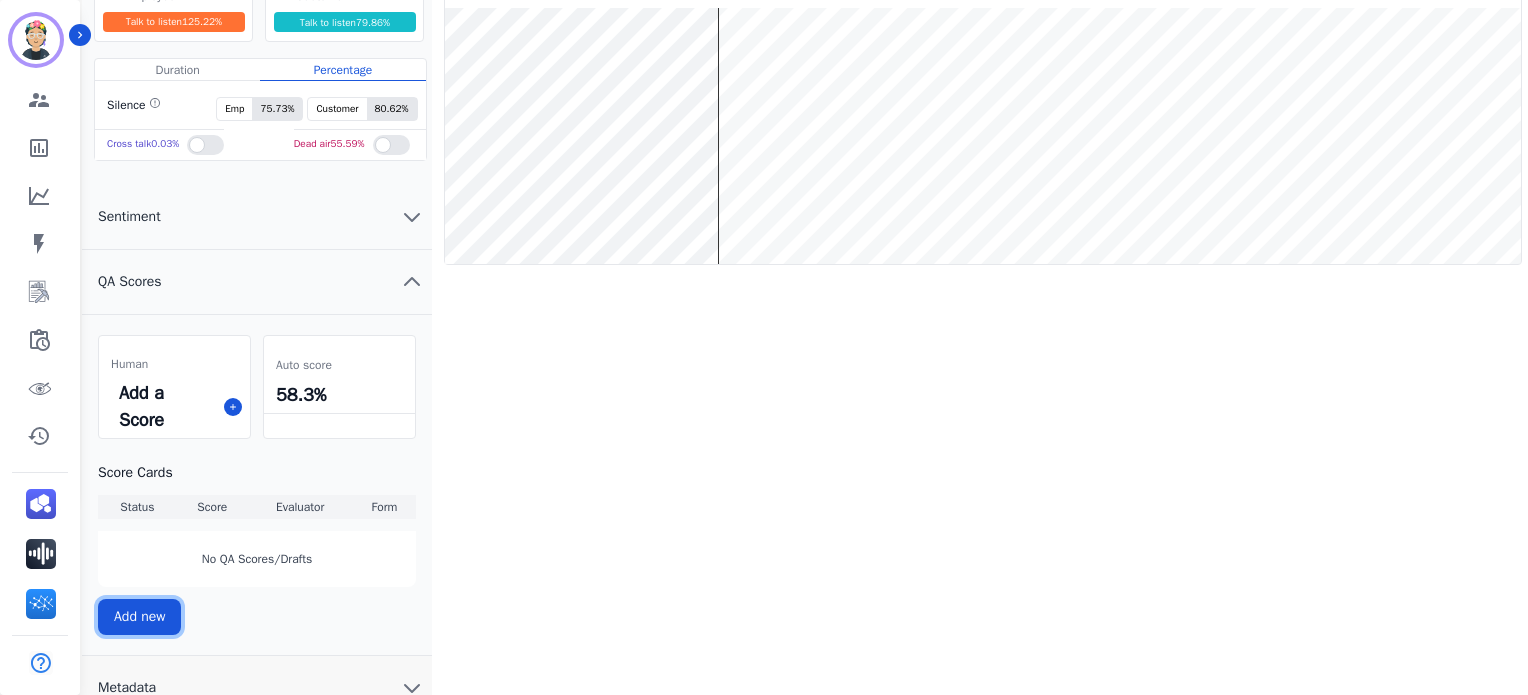 scroll, scrollTop: 291, scrollLeft: 0, axis: vertical 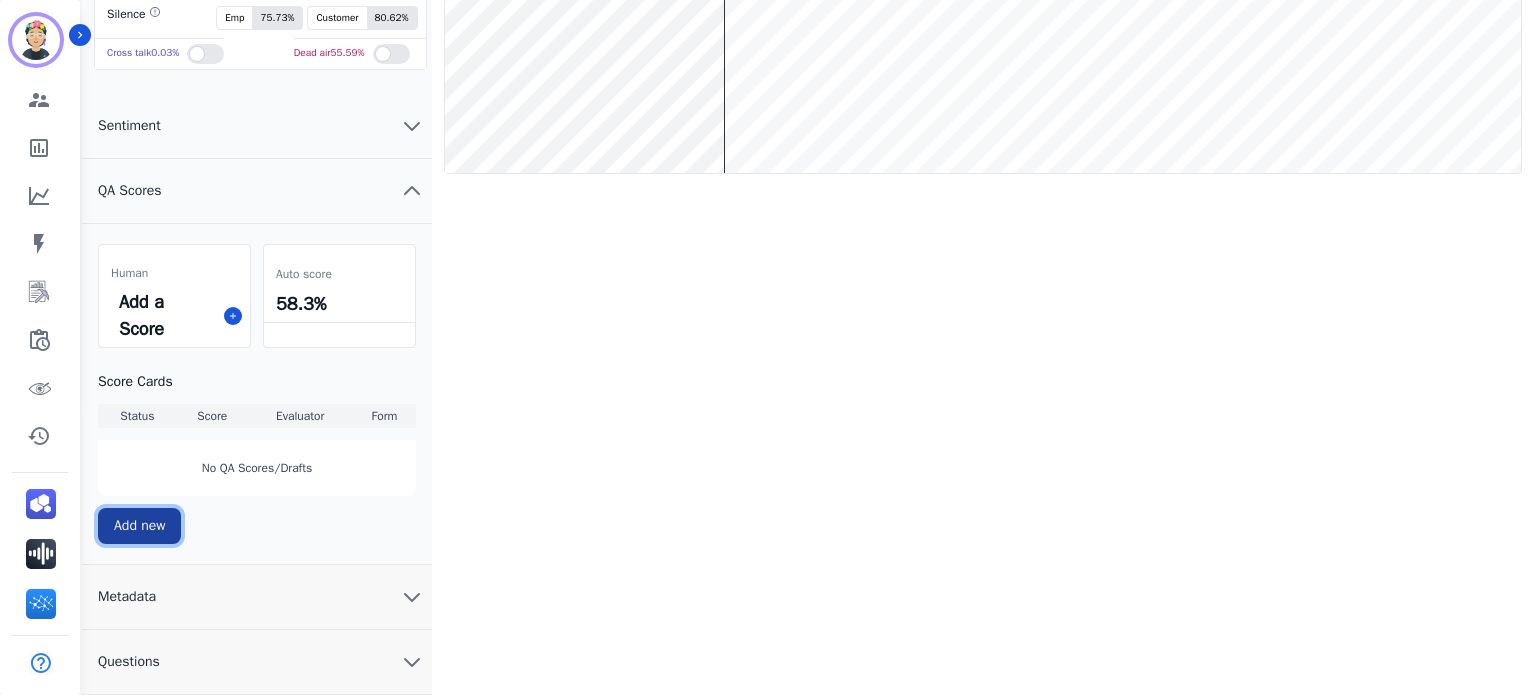 click on "Add new" at bounding box center [139, 526] 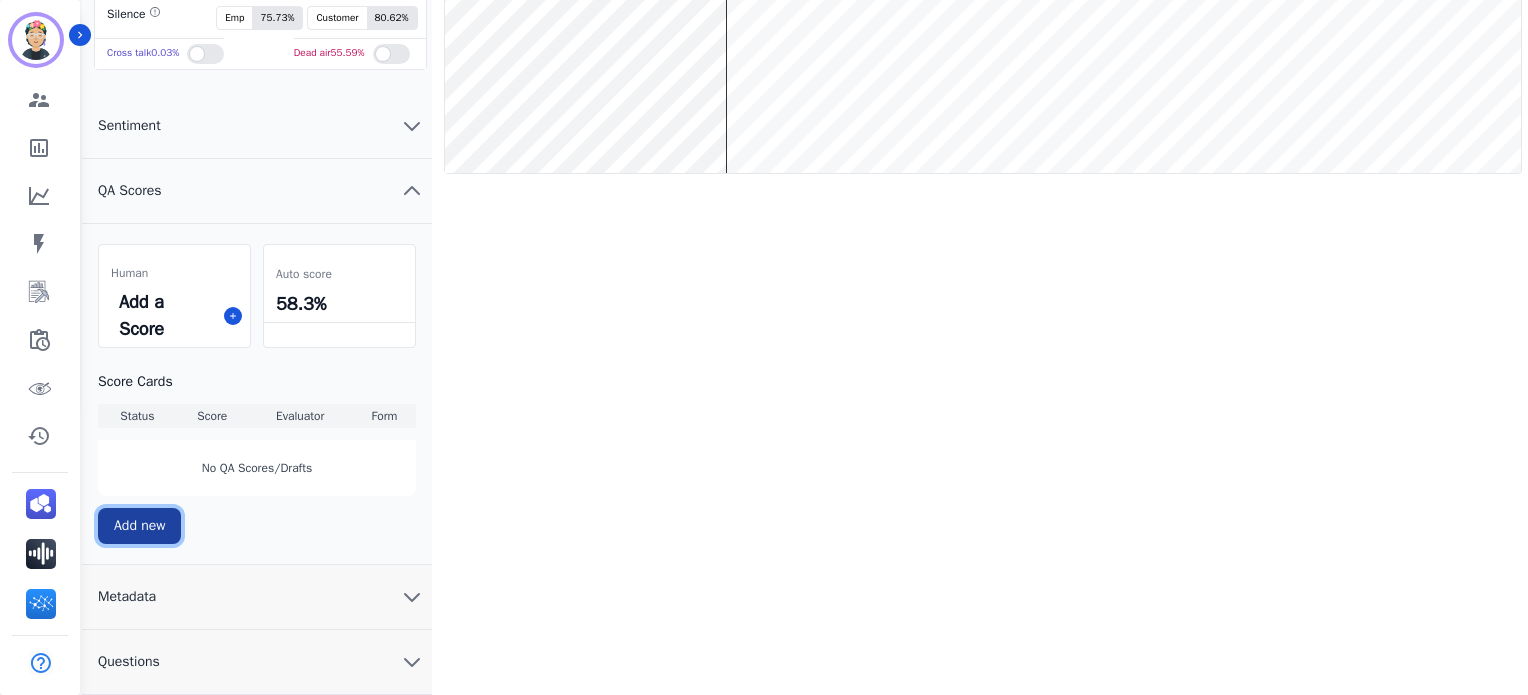 click on "Add new" at bounding box center [139, 526] 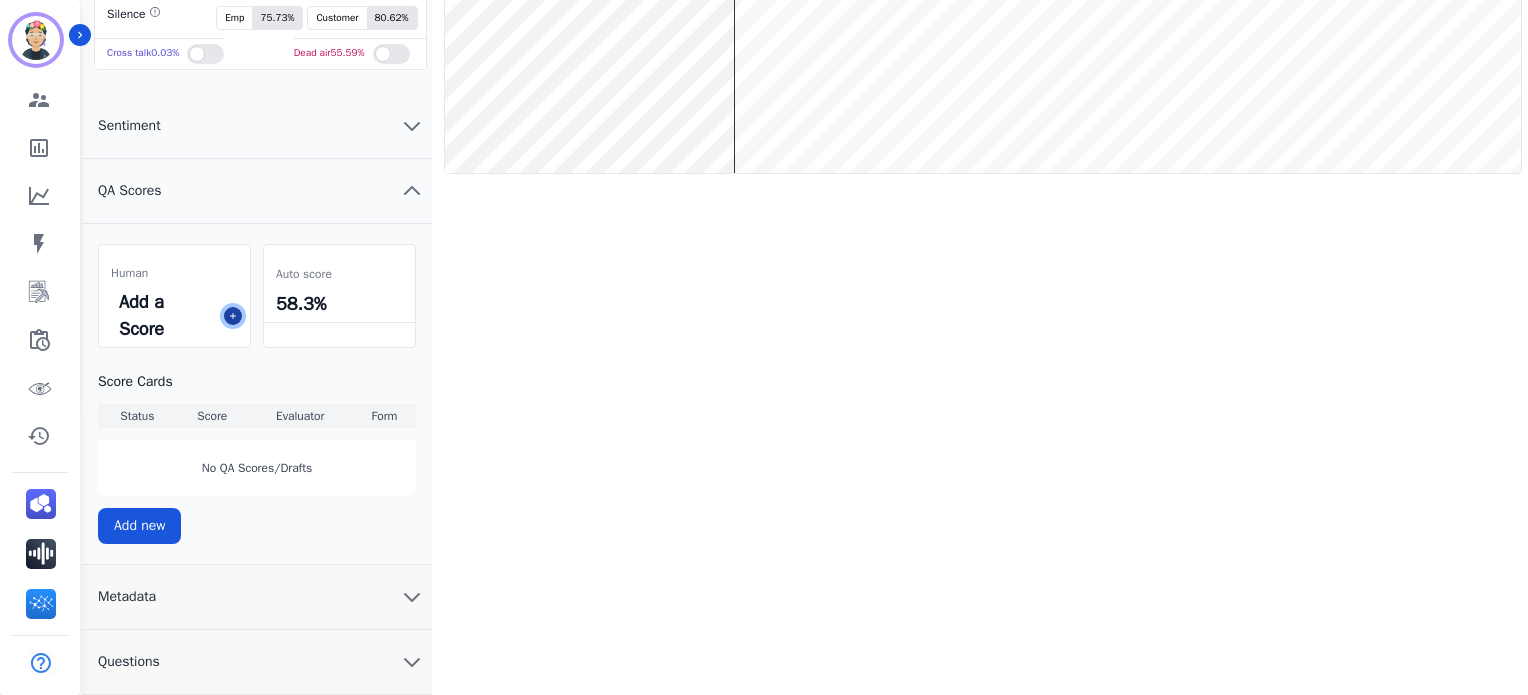 click 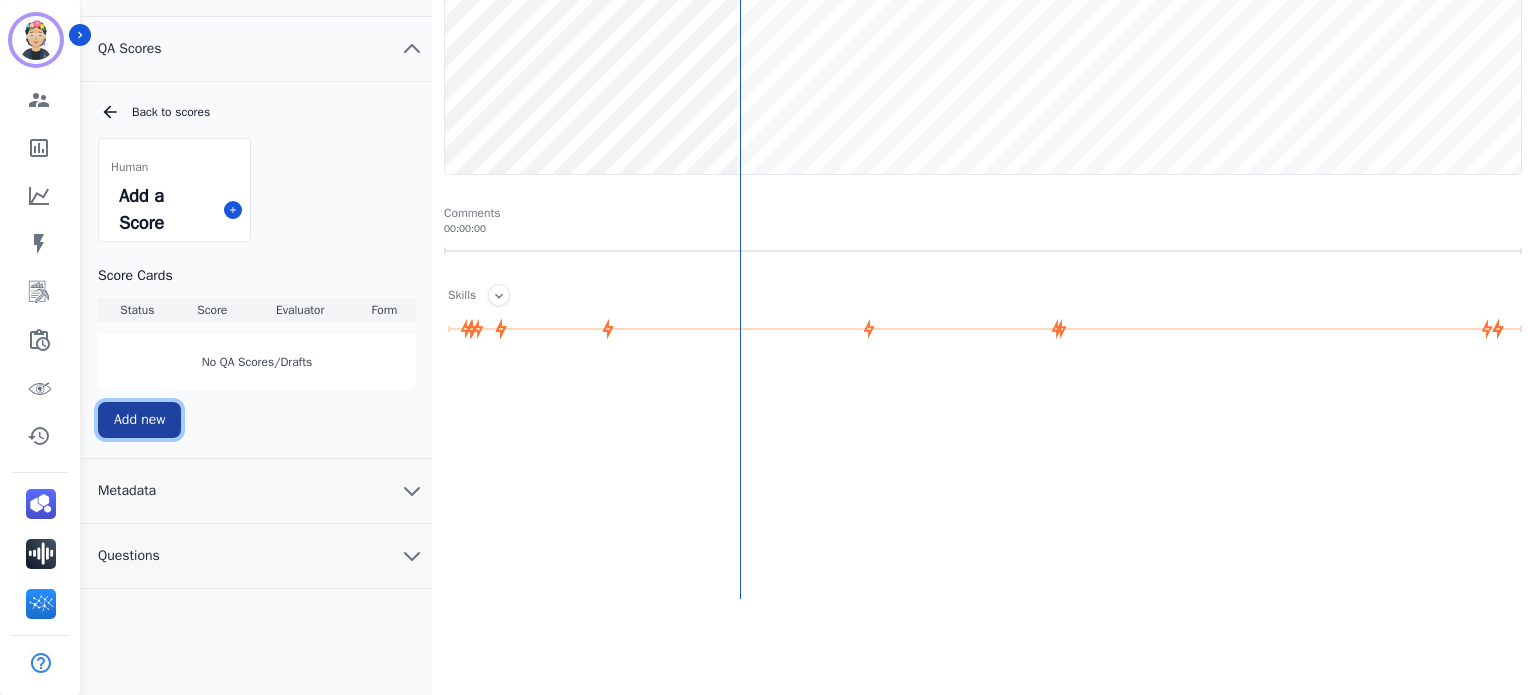 click on "Add new" at bounding box center (139, 420) 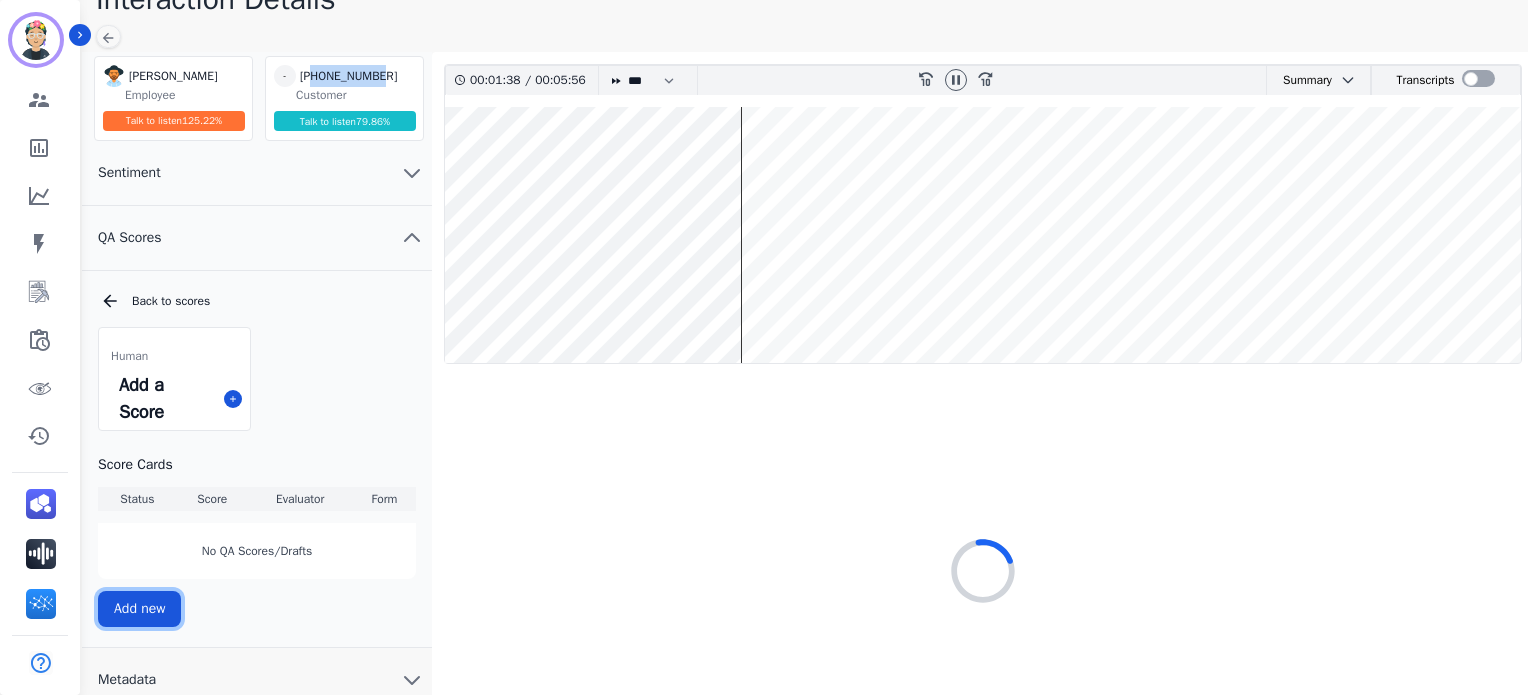 scroll, scrollTop: 0, scrollLeft: 0, axis: both 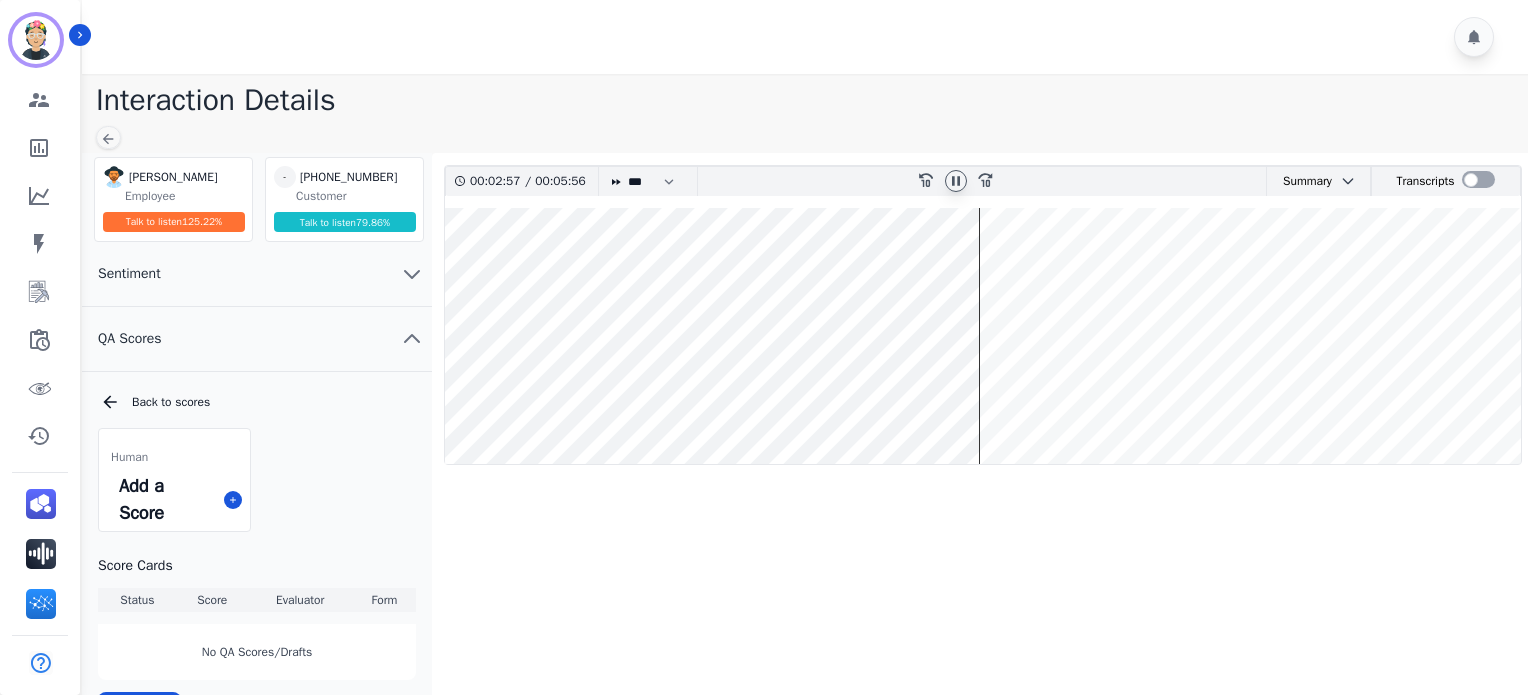 click 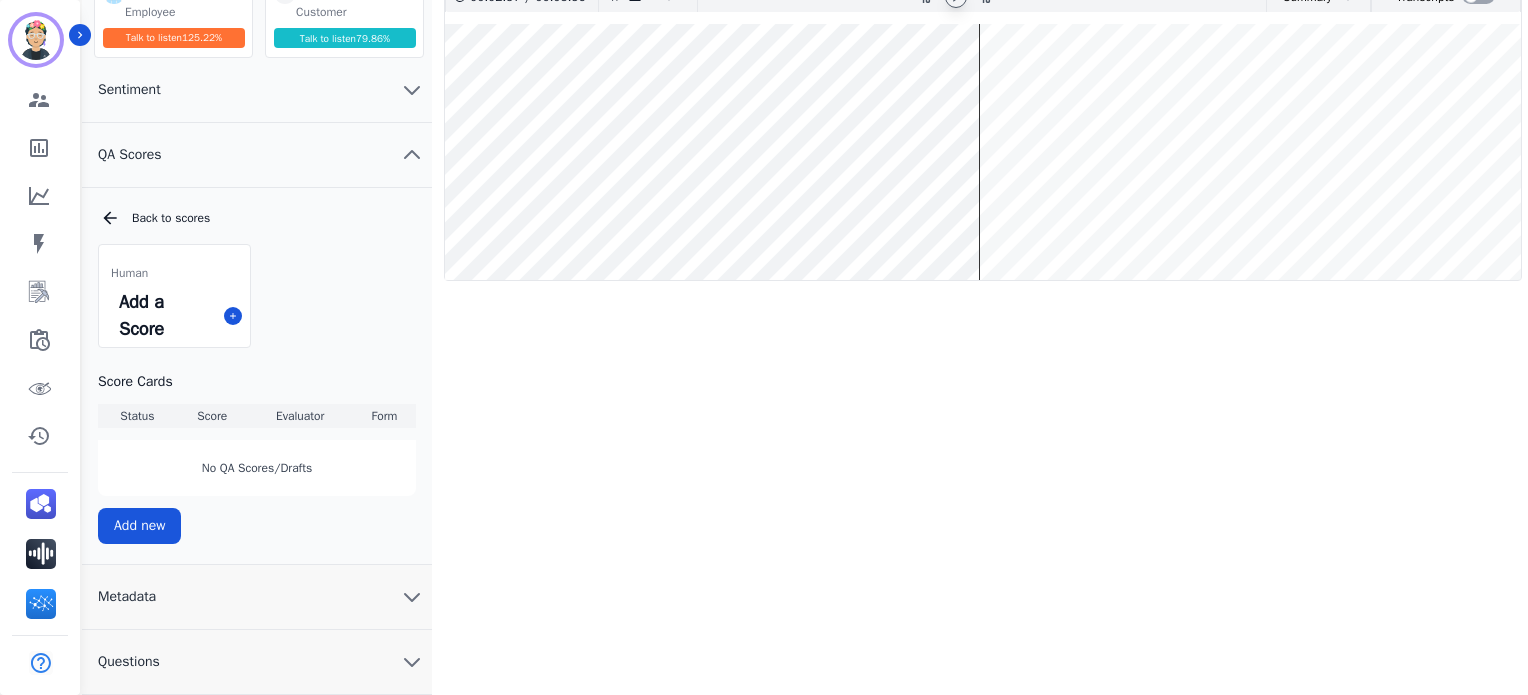 scroll, scrollTop: 184, scrollLeft: 0, axis: vertical 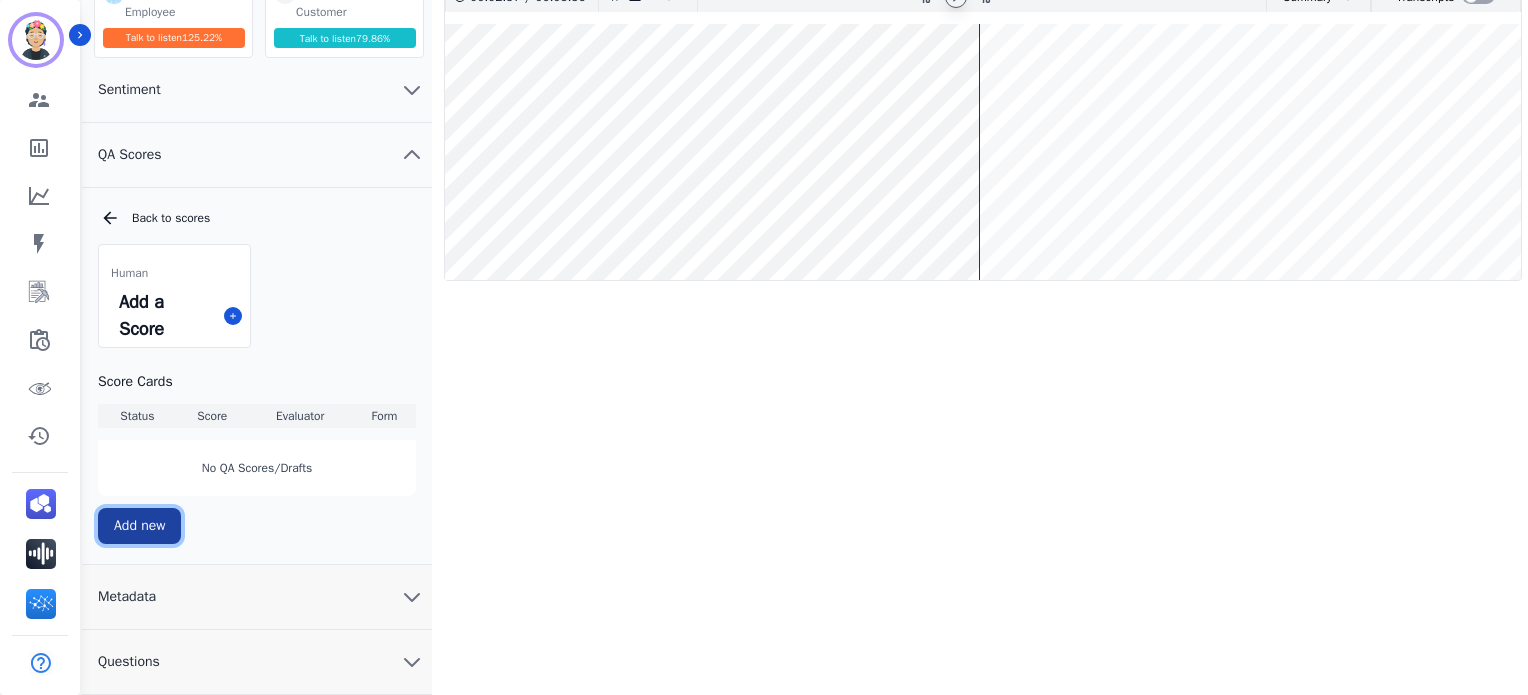 click on "Add new" at bounding box center (139, 526) 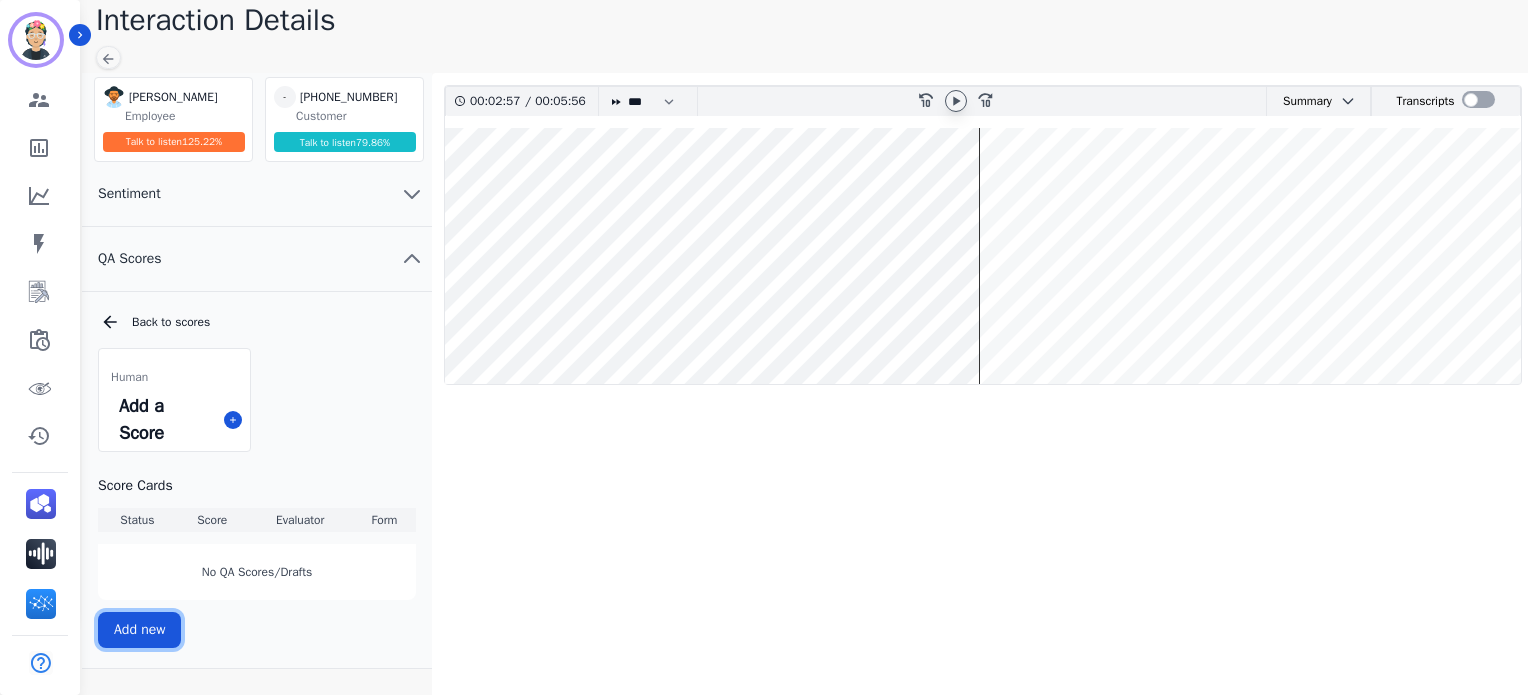 scroll, scrollTop: 0, scrollLeft: 0, axis: both 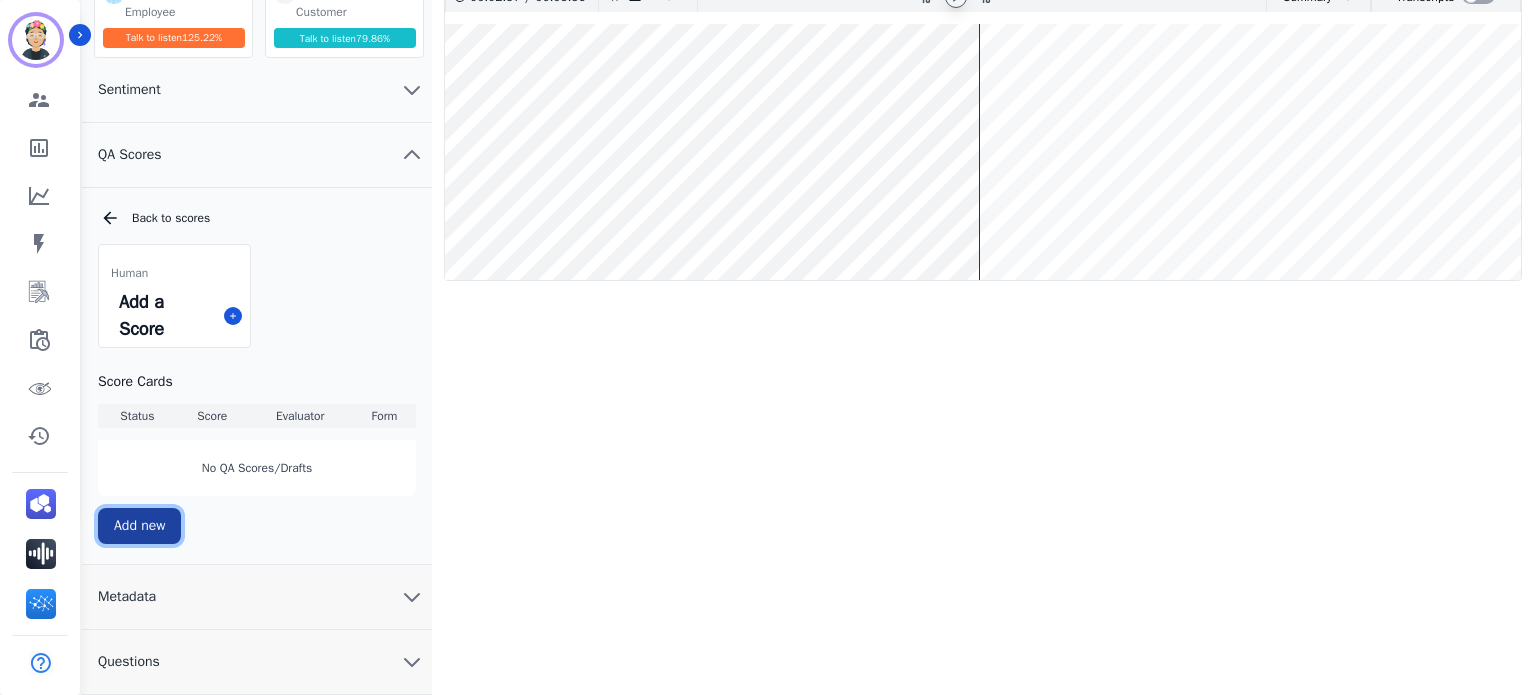 click on "Add new" at bounding box center (139, 526) 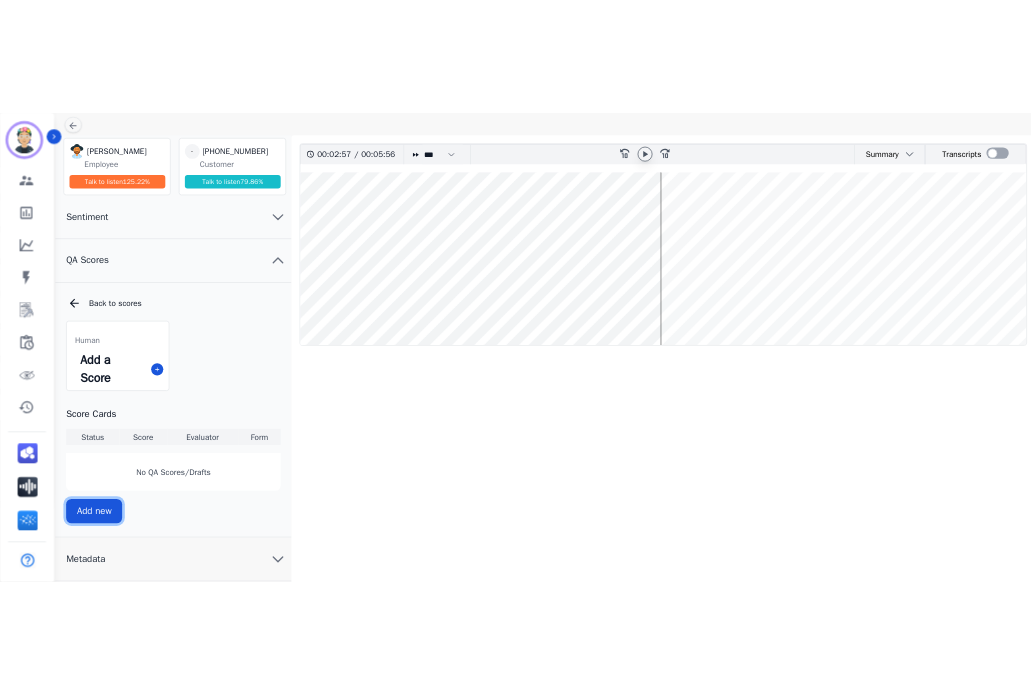 scroll, scrollTop: 84, scrollLeft: 0, axis: vertical 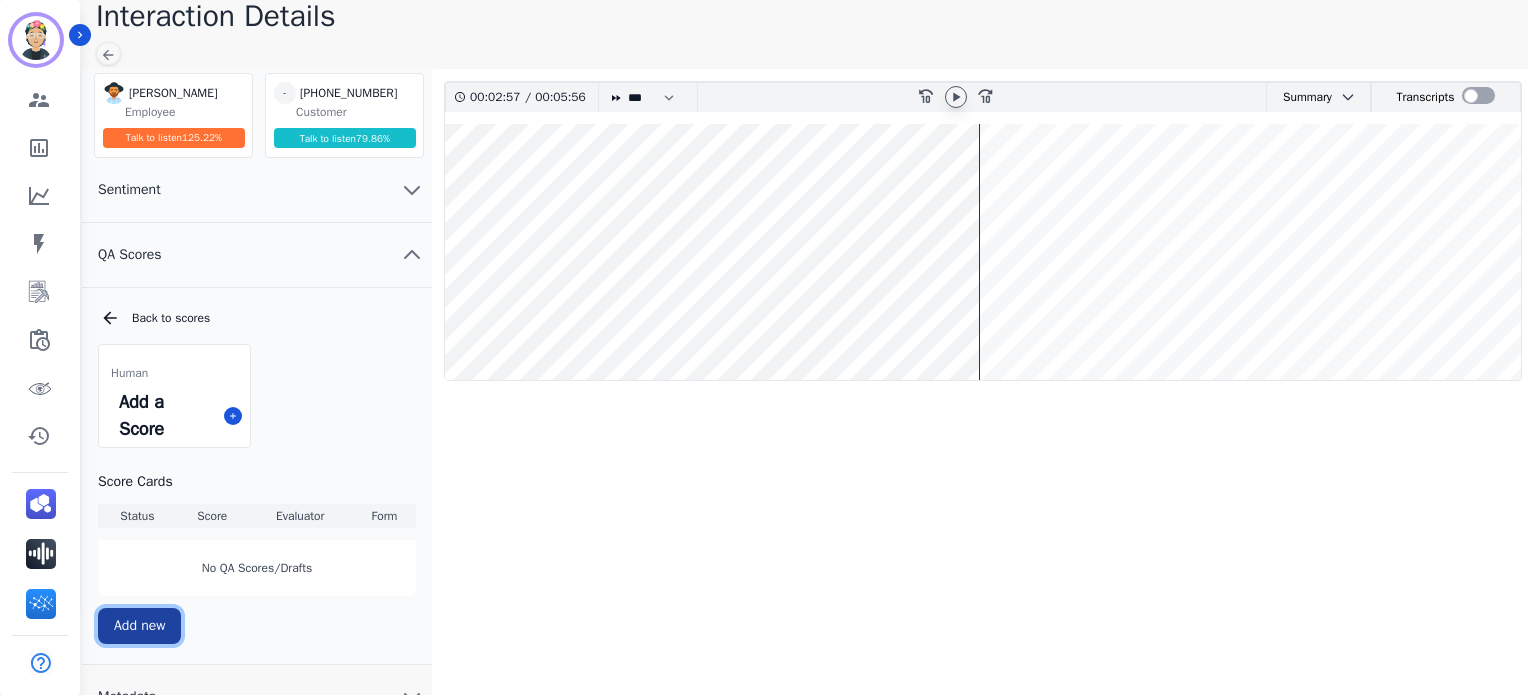 click on "Add new" at bounding box center [139, 626] 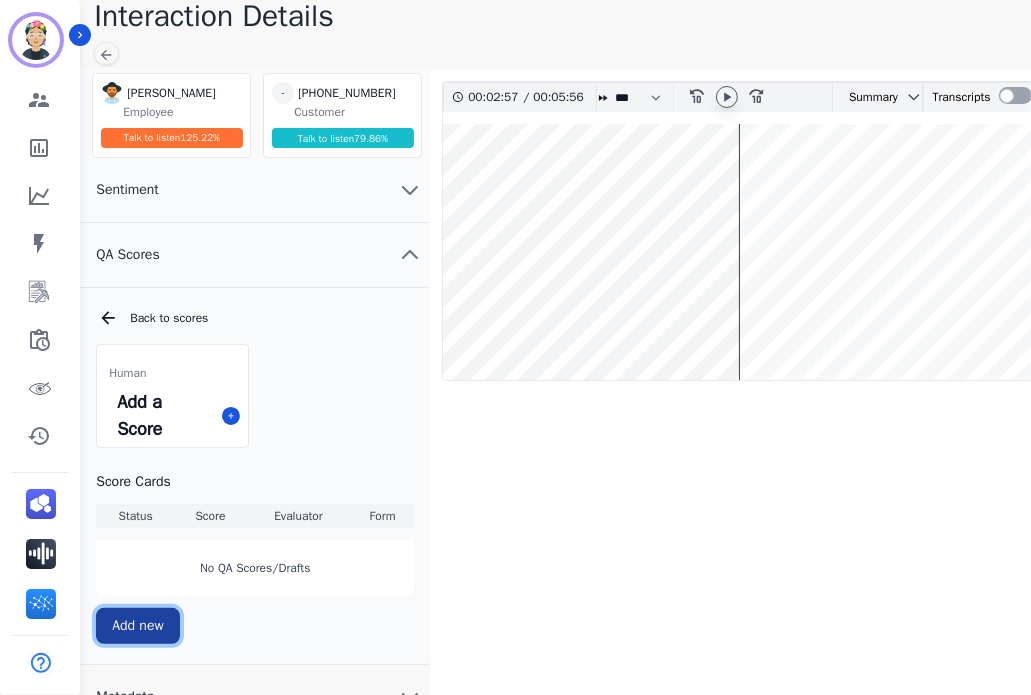 click on "Add new" at bounding box center (137, 626) 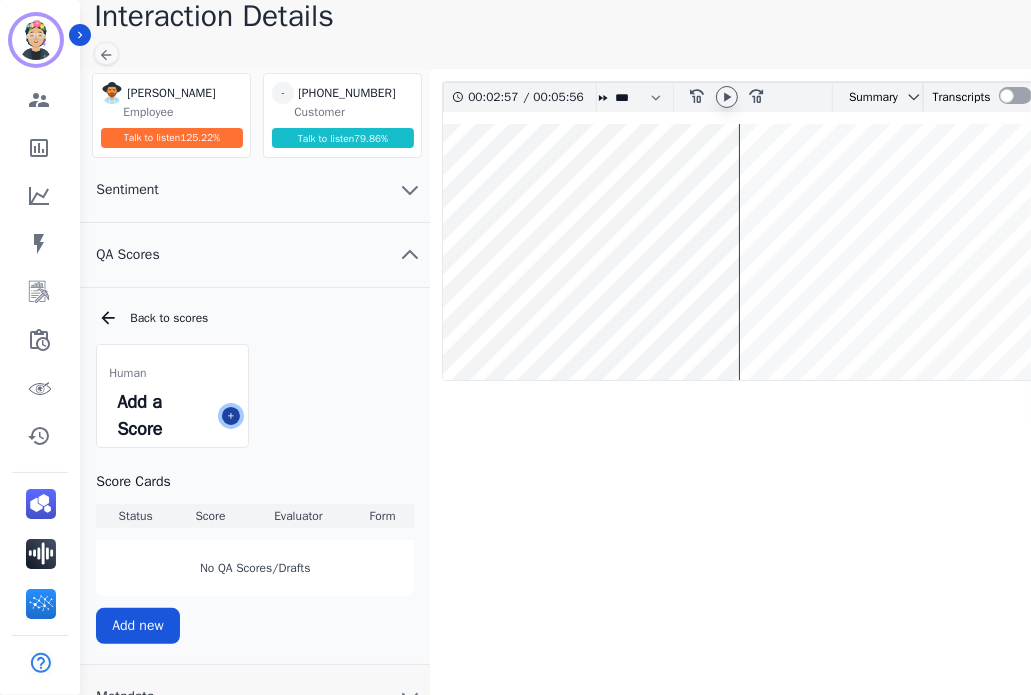 click 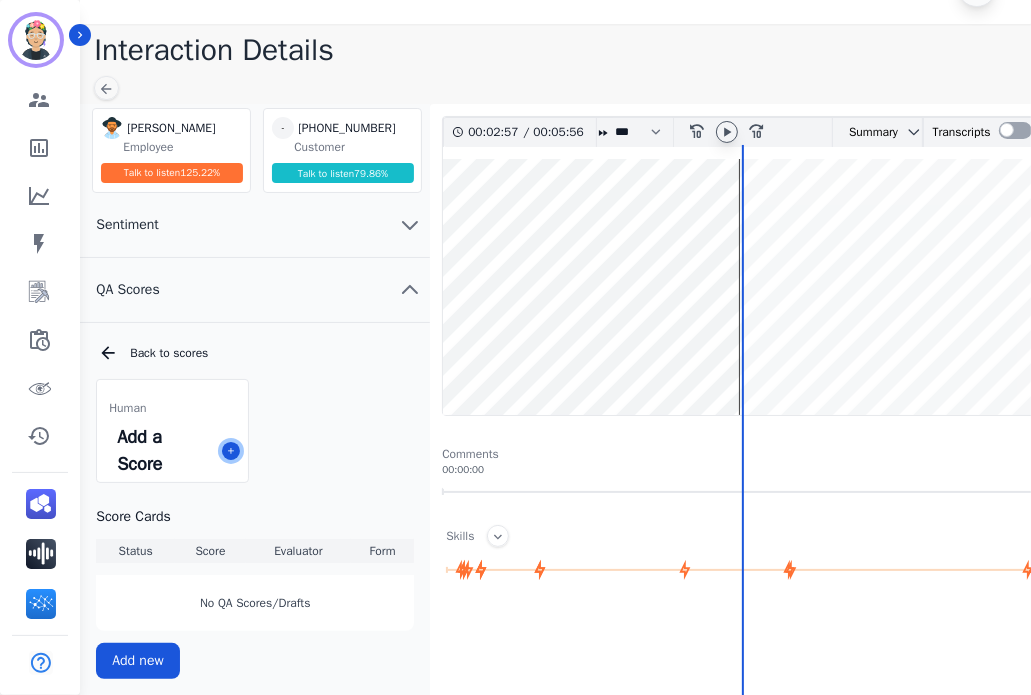 scroll, scrollTop: 0, scrollLeft: 0, axis: both 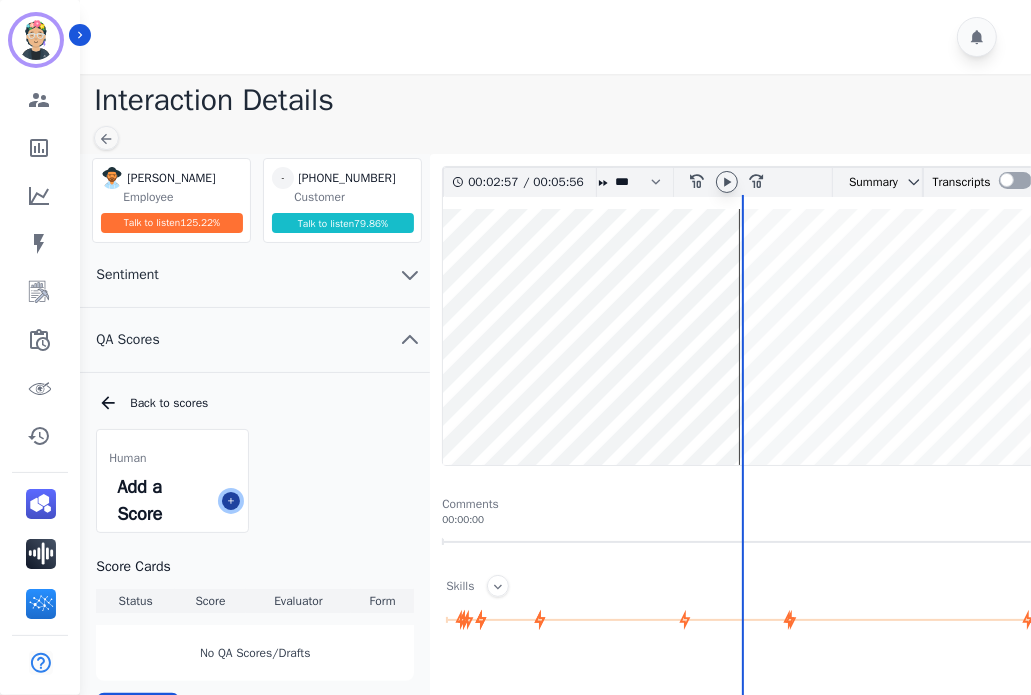 click at bounding box center [231, 501] 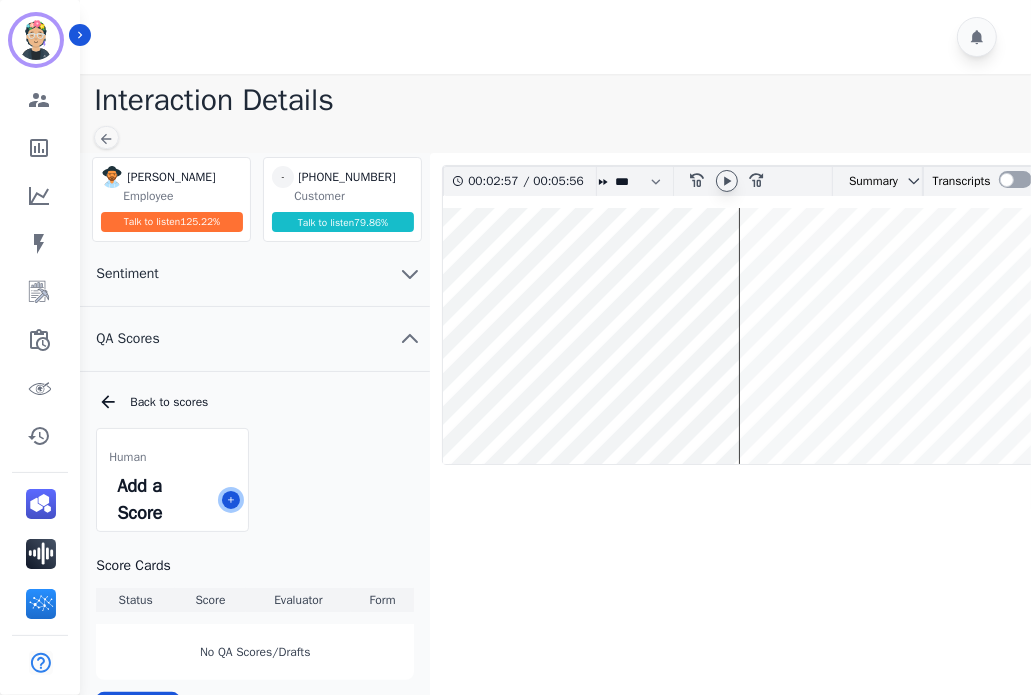 scroll, scrollTop: 184, scrollLeft: 0, axis: vertical 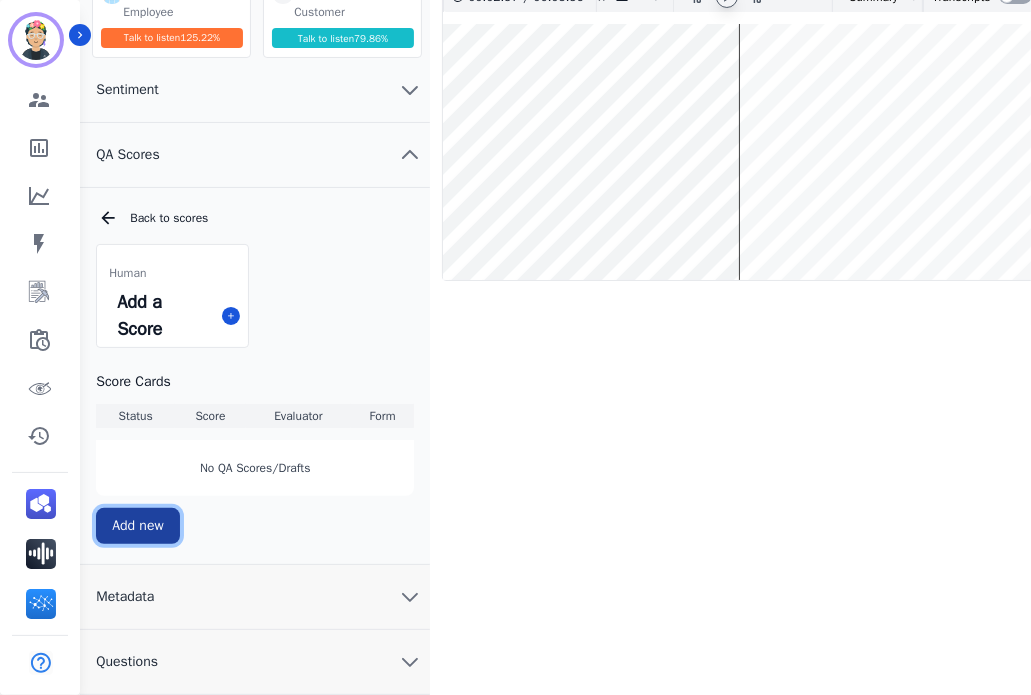 click on "Add new" at bounding box center [137, 526] 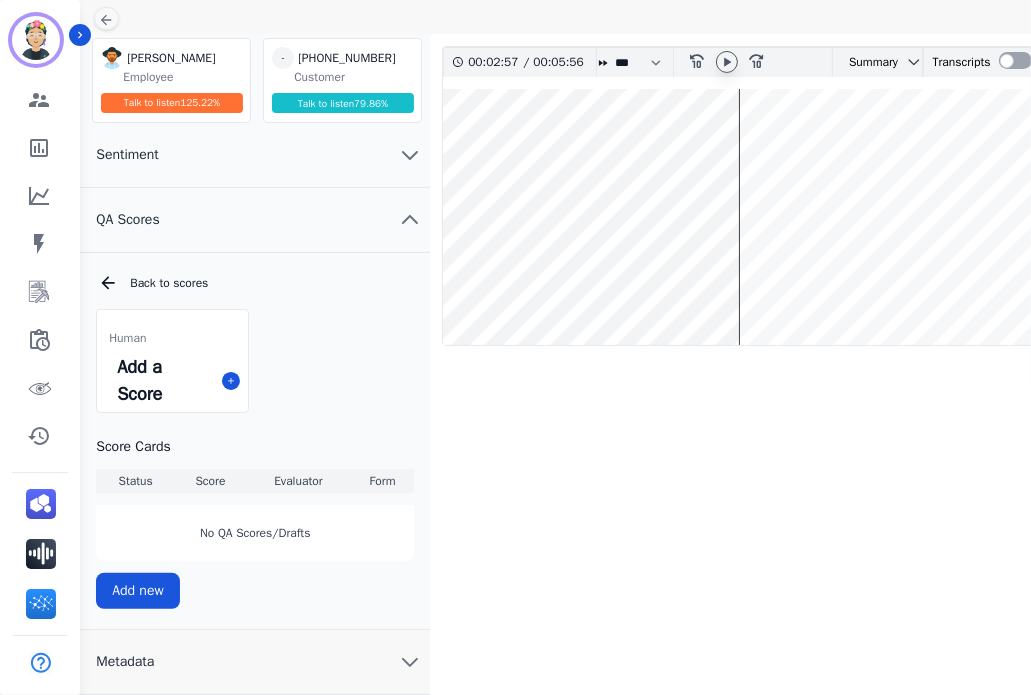 scroll, scrollTop: 84, scrollLeft: 0, axis: vertical 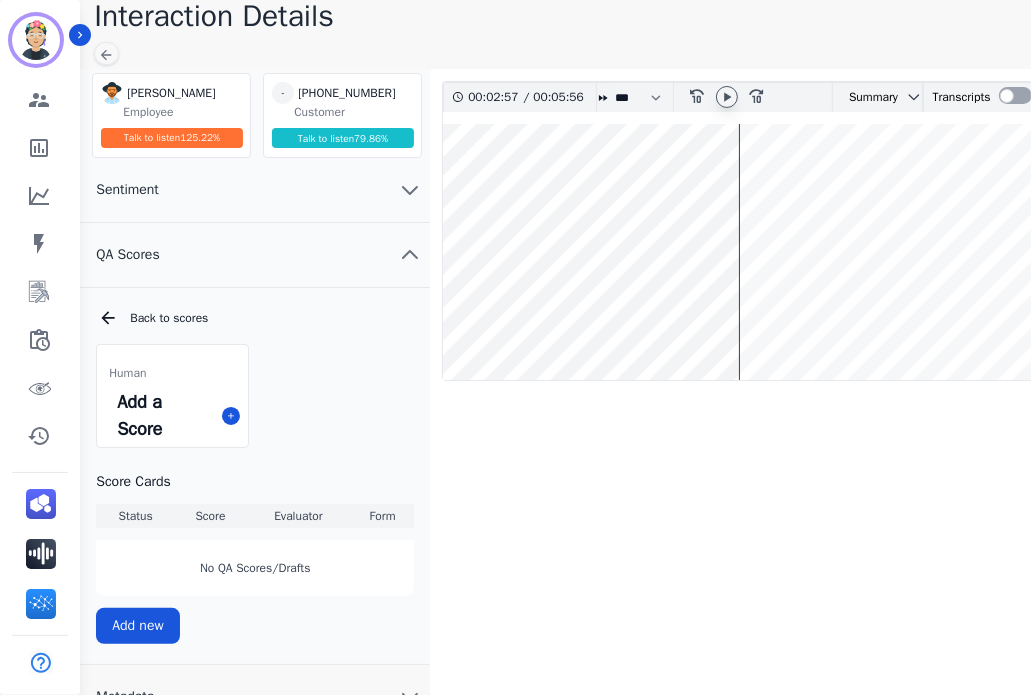 click on "00:02:57
/
00:05:56     * *   * ****   * ***   * ****     rewind-10     fast-forward-10   Summary         AI Summary   Secure Pad   [PERSON_NAME] has a renewal amnesty application running for infanttutler. She has not received the recommendation or the training and membership verification. [PERSON_NAME] will re-send her both emails to verify her email address. It will be complete by the 31st when the amnesty program is over. [PERSON_NAME] will take the survey at the end of the call.   👍   Rate this summary       👎   Rate this summary         Transcripts" at bounding box center (742, 470) 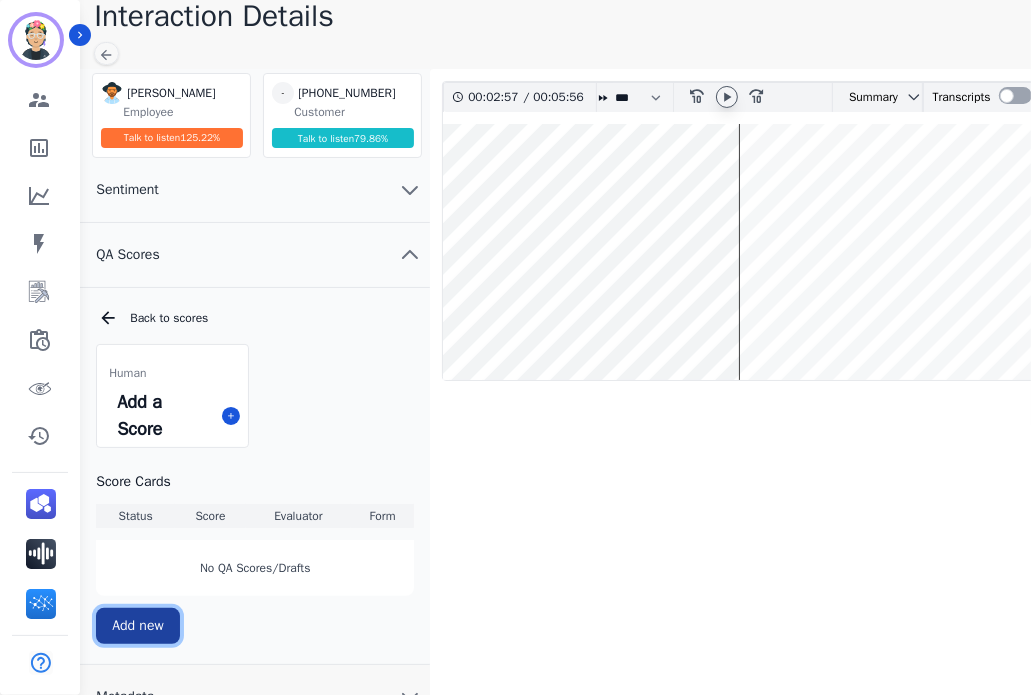 click on "Add new" at bounding box center [137, 626] 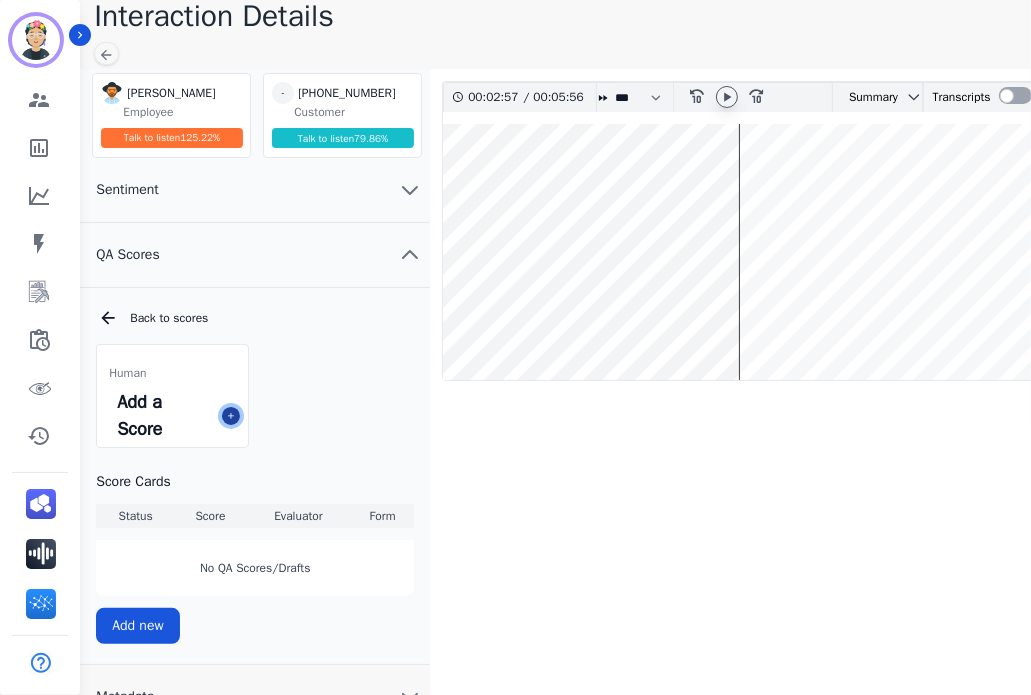 click at bounding box center (231, 416) 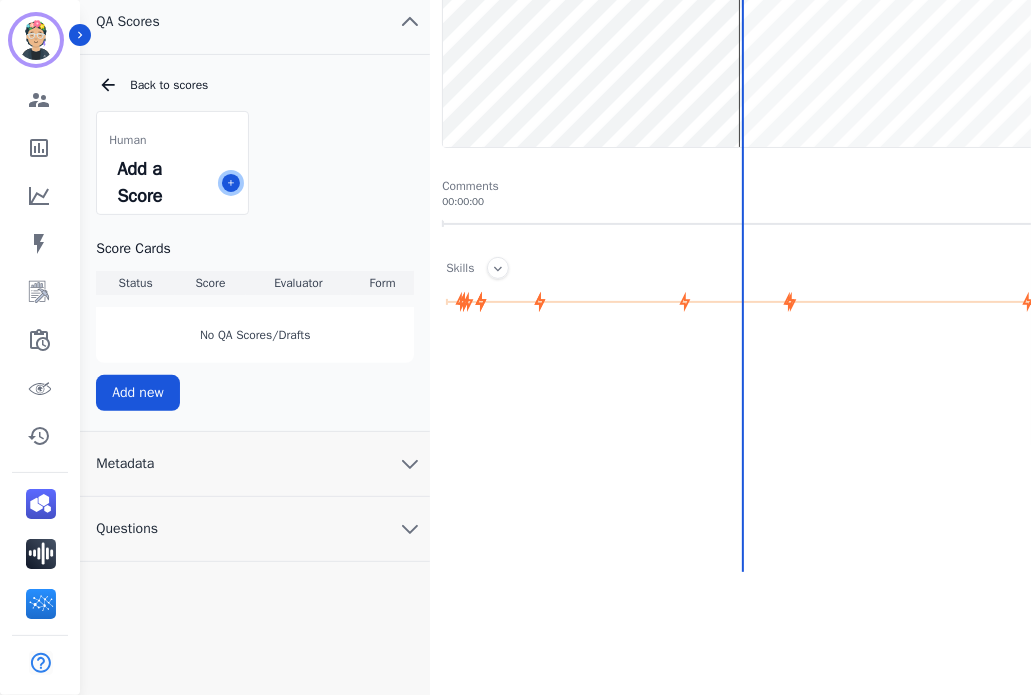 scroll, scrollTop: 380, scrollLeft: 0, axis: vertical 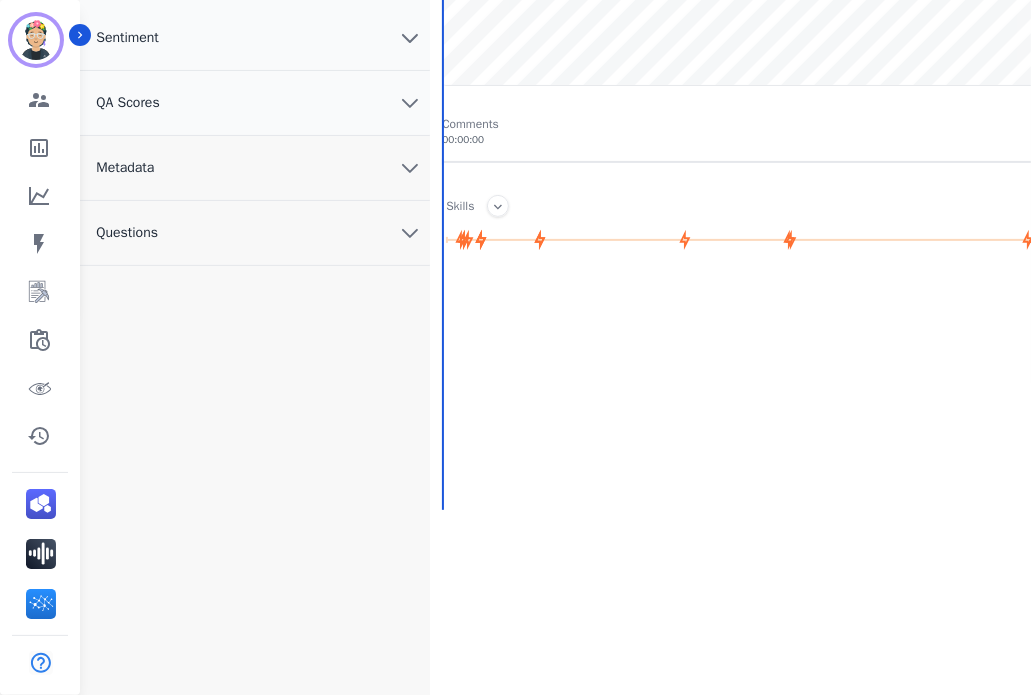click on "QA Scores" at bounding box center [255, 103] 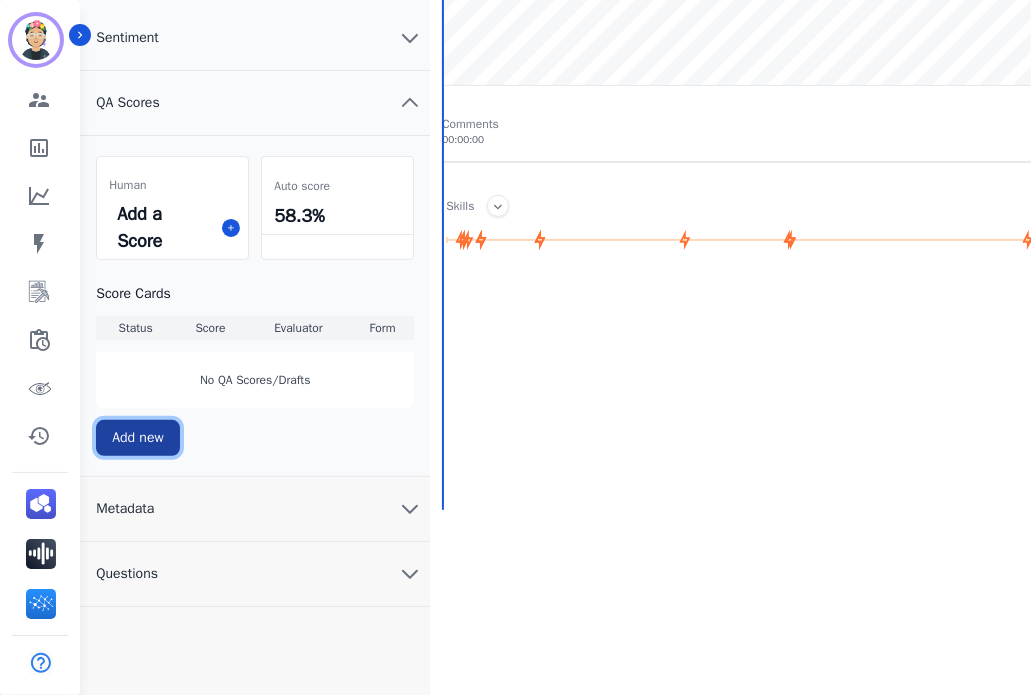 click on "Add new" at bounding box center (137, 438) 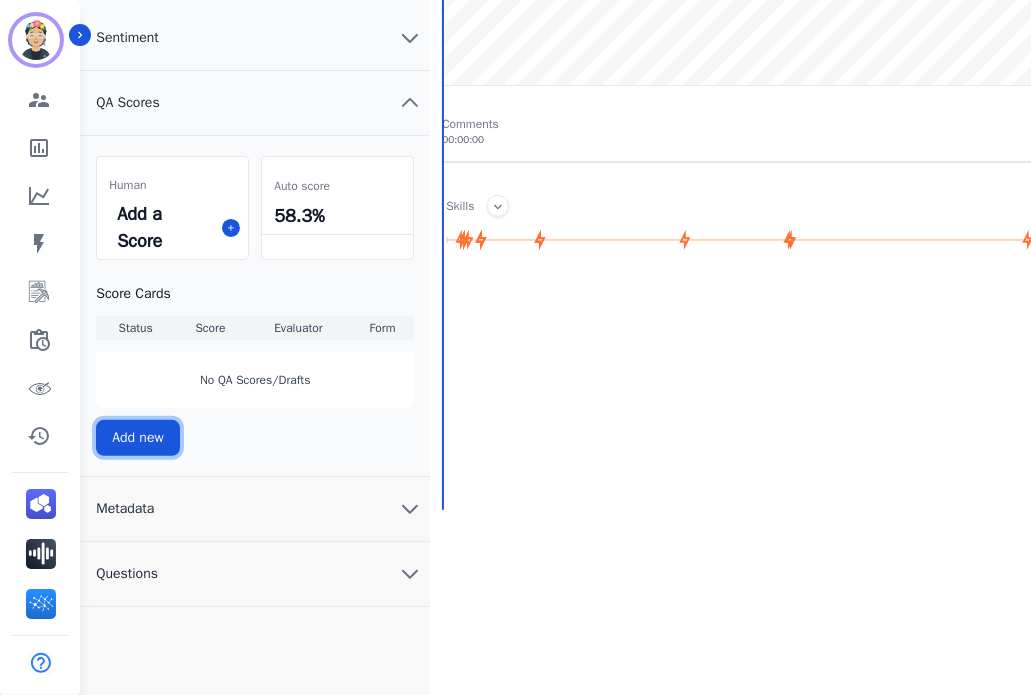 scroll, scrollTop: 291, scrollLeft: 0, axis: vertical 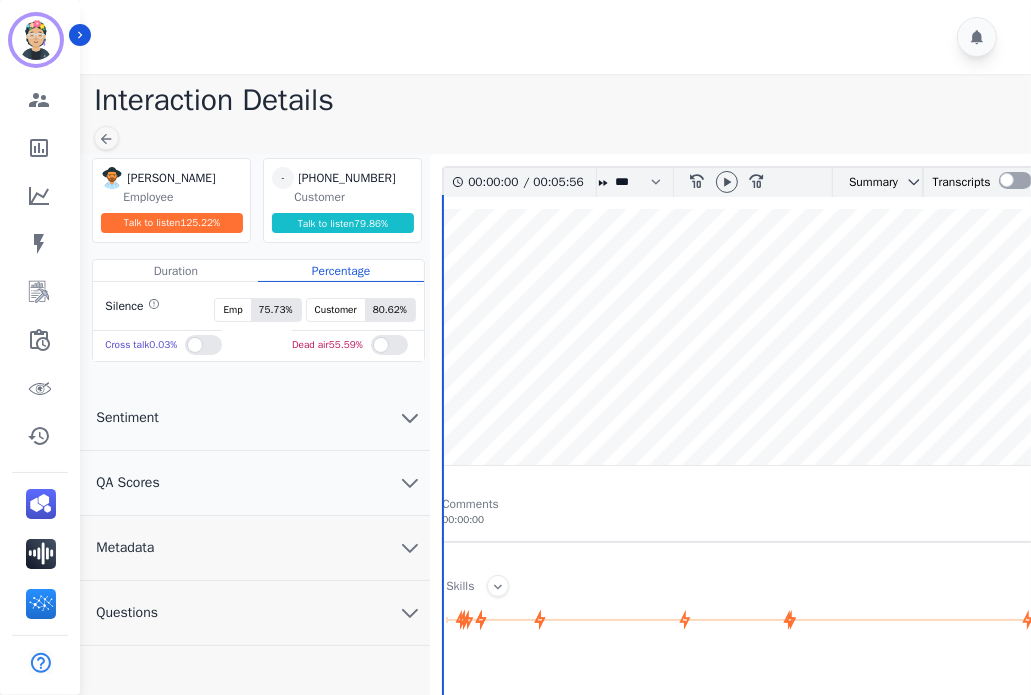 drag, startPoint x: 549, startPoint y: 102, endPoint x: 557, endPoint y: 11, distance: 91.350975 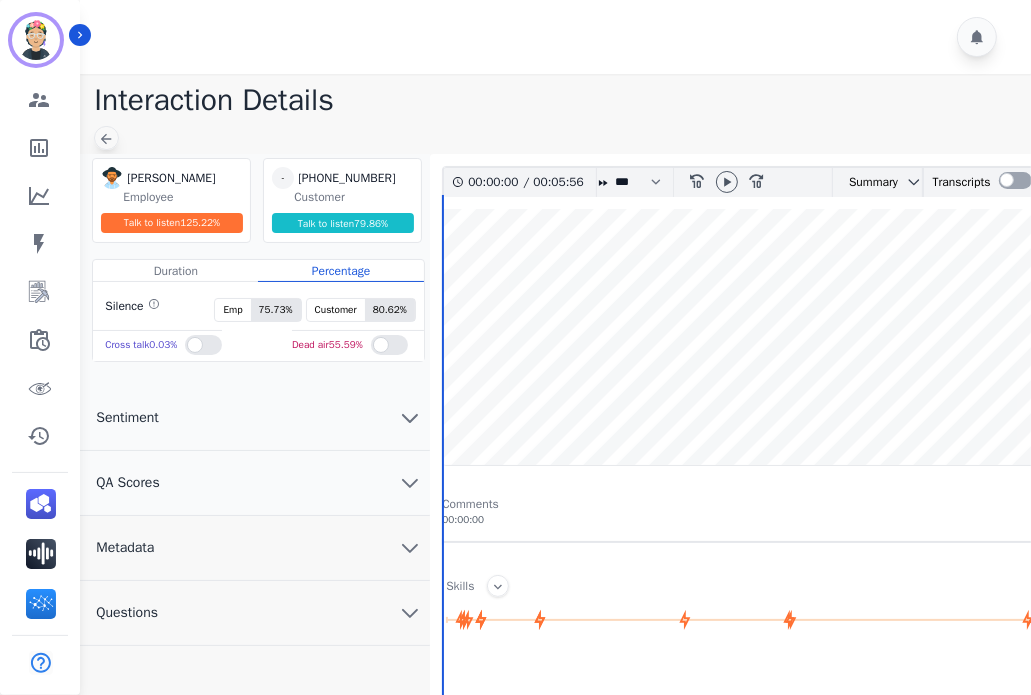 click 